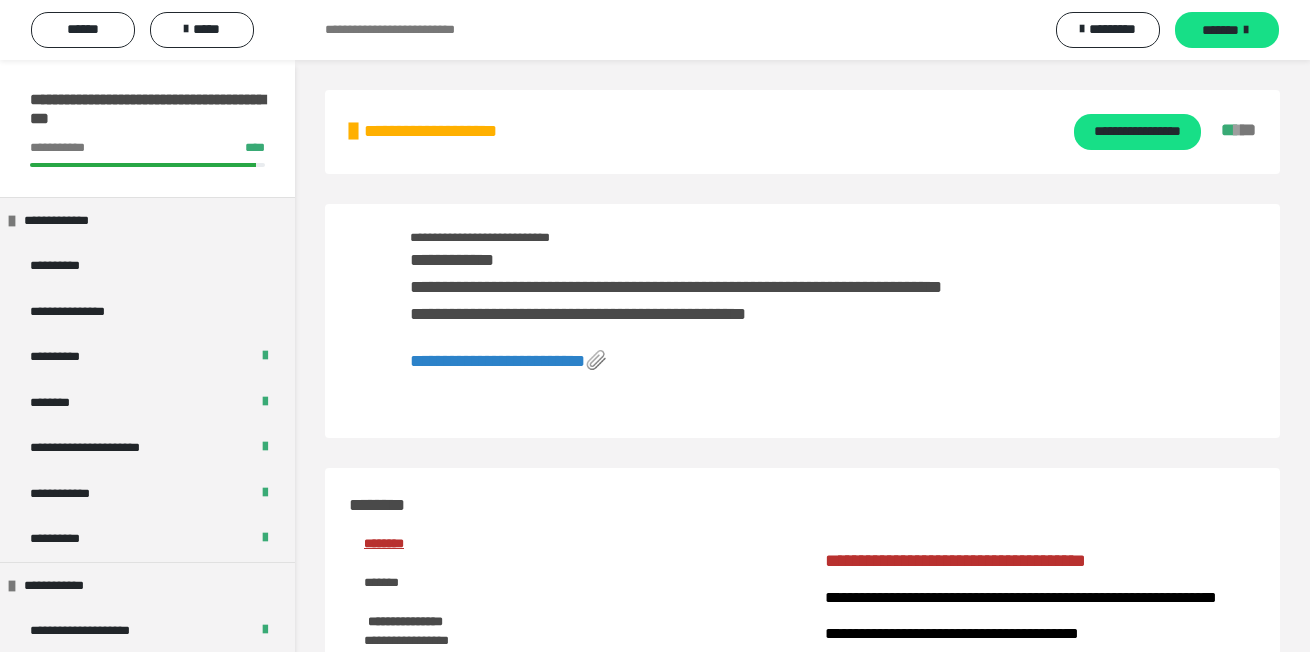 click on "********" at bounding box center (147, 1316) 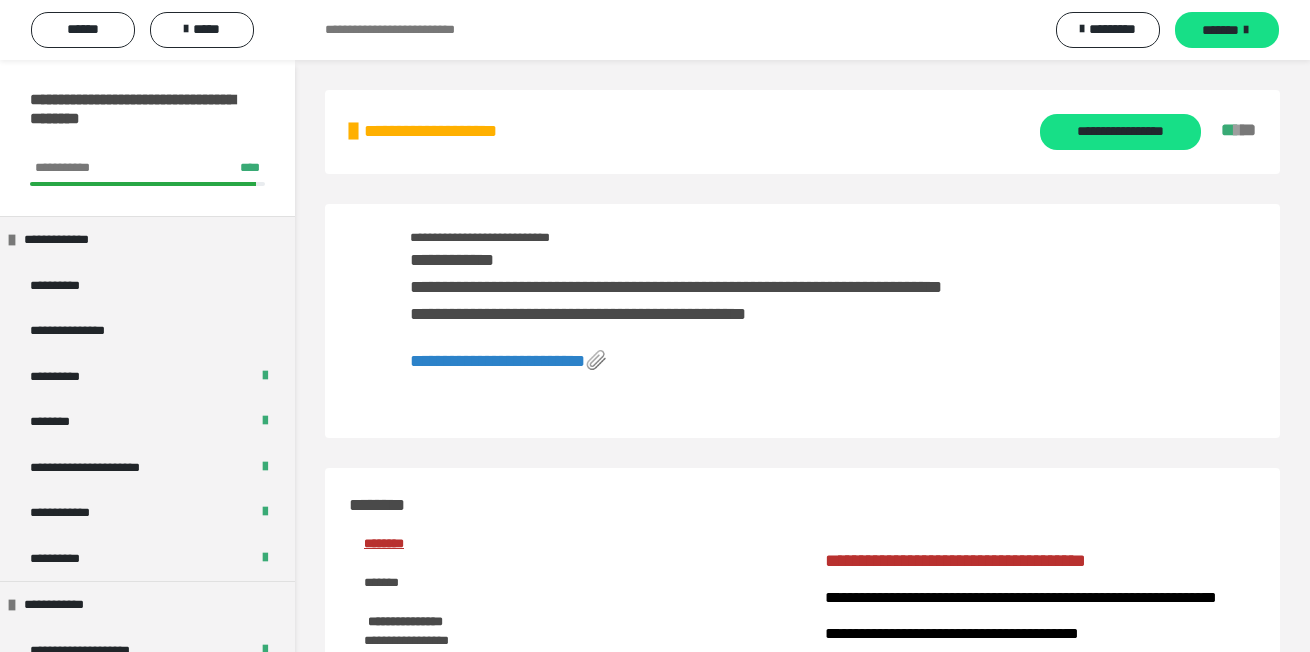 scroll, scrollTop: 1943, scrollLeft: 0, axis: vertical 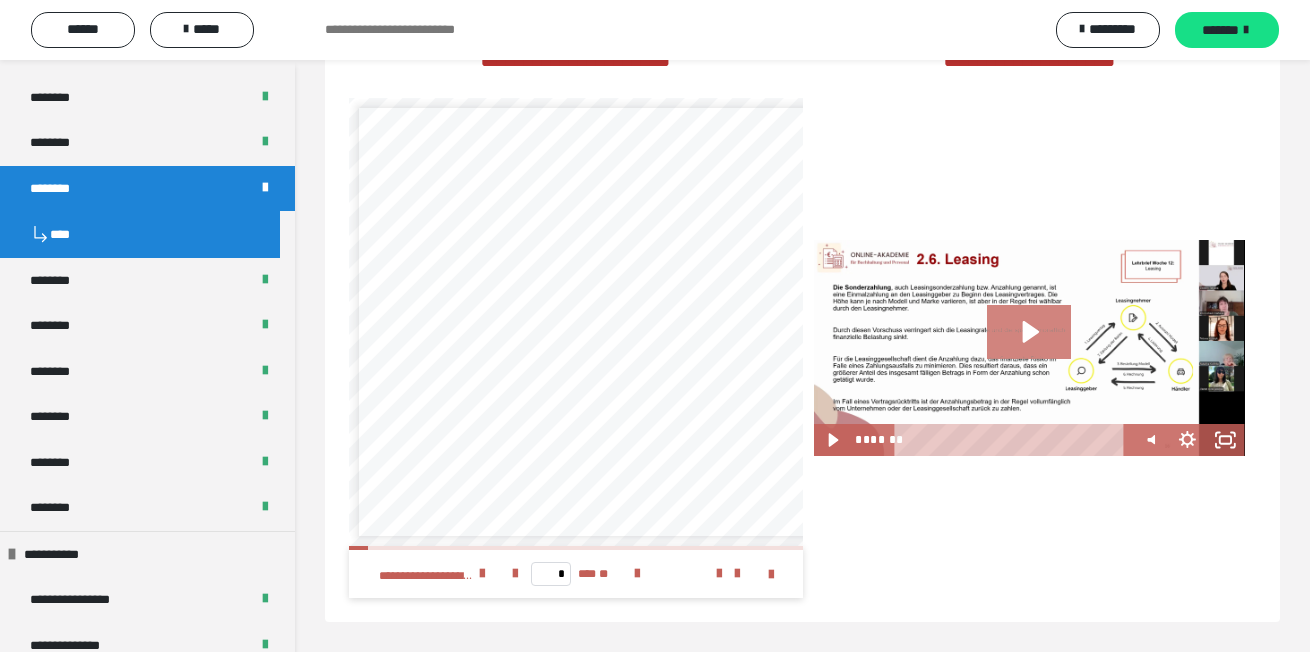 click 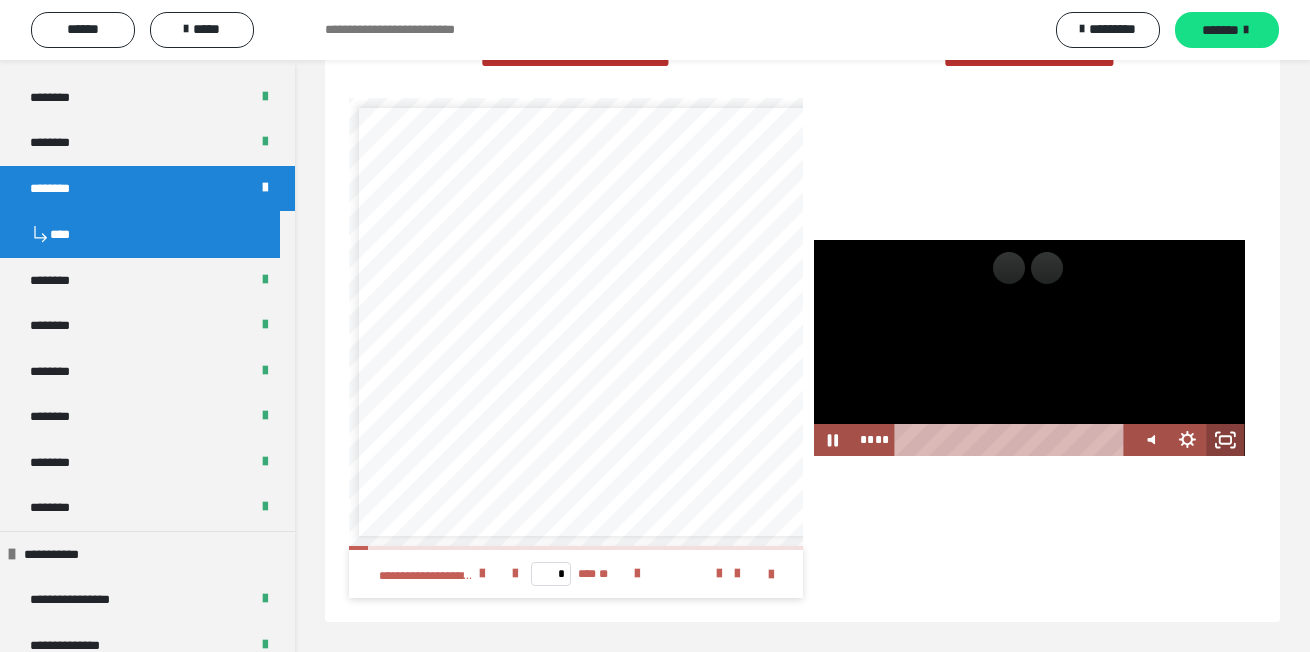 click 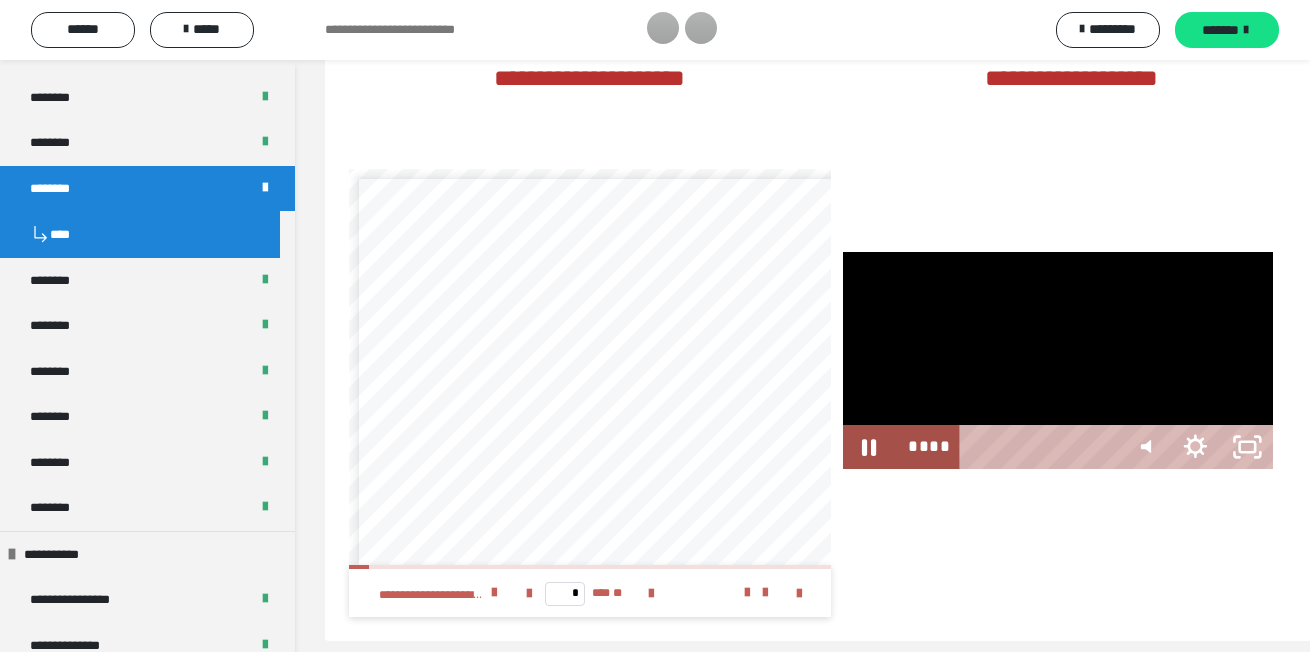 scroll, scrollTop: 2579, scrollLeft: 0, axis: vertical 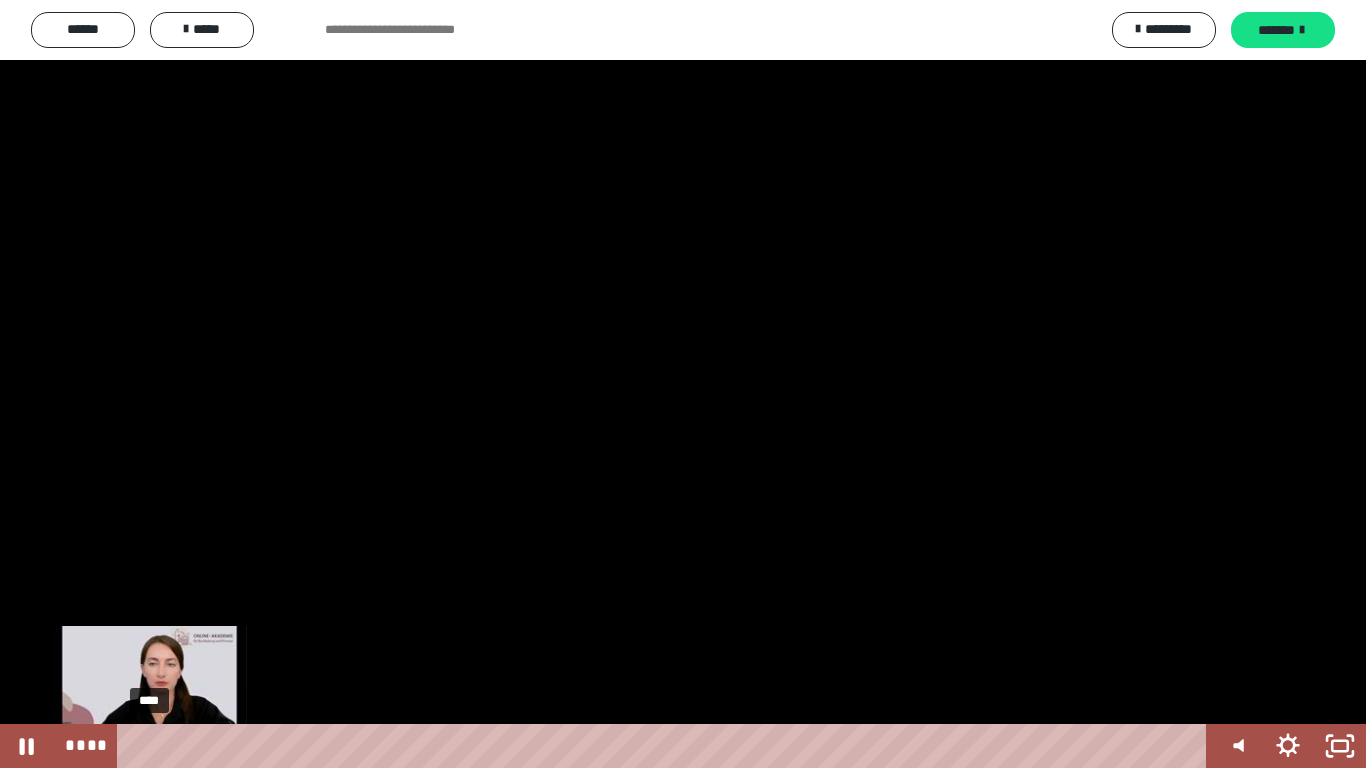 click on "****" at bounding box center (666, 746) 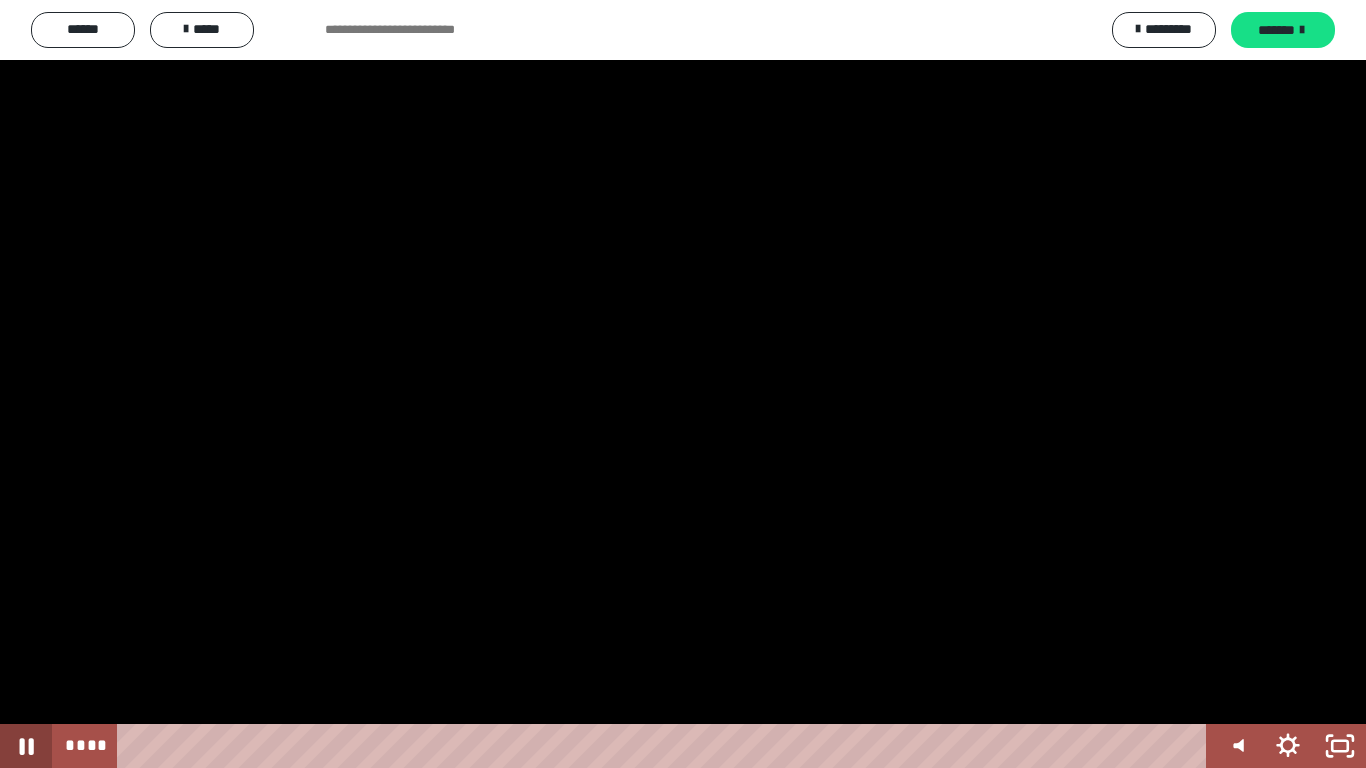 click 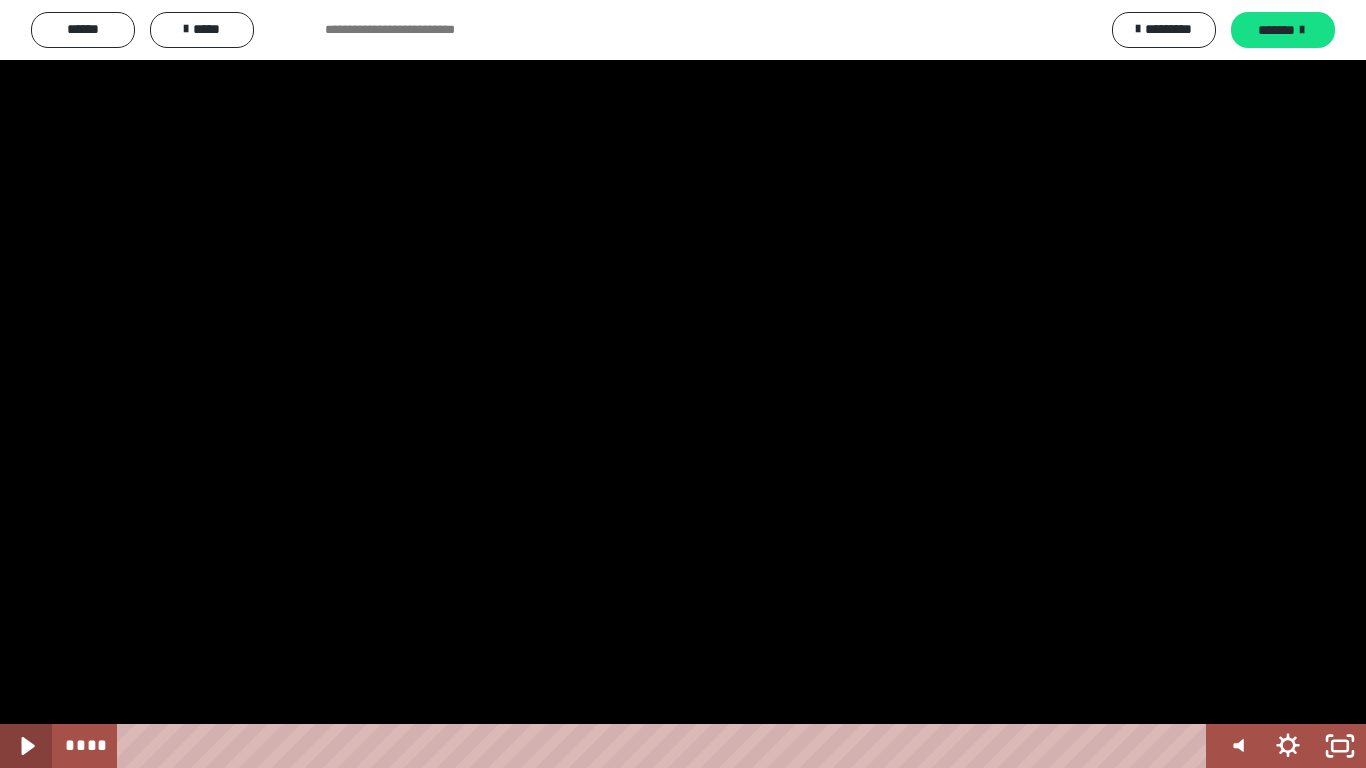 click 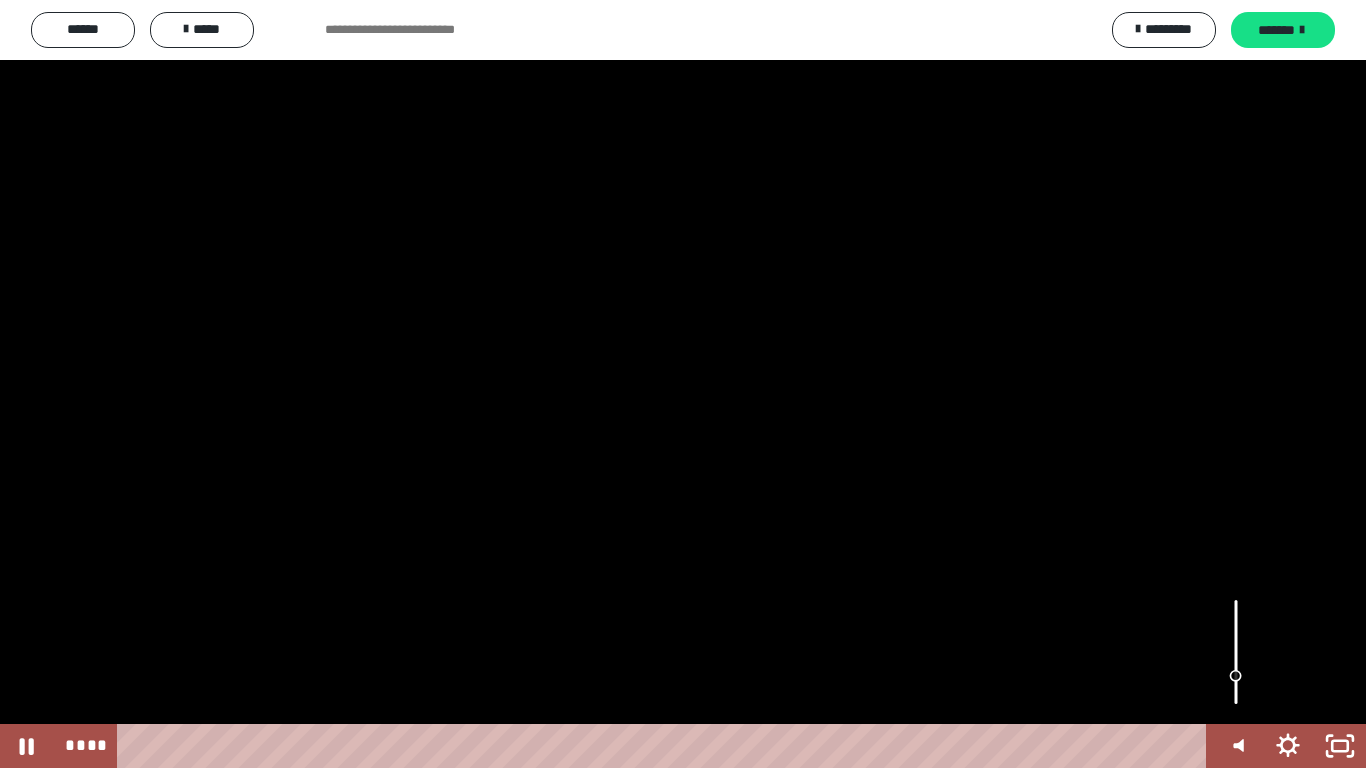 click at bounding box center (1236, 652) 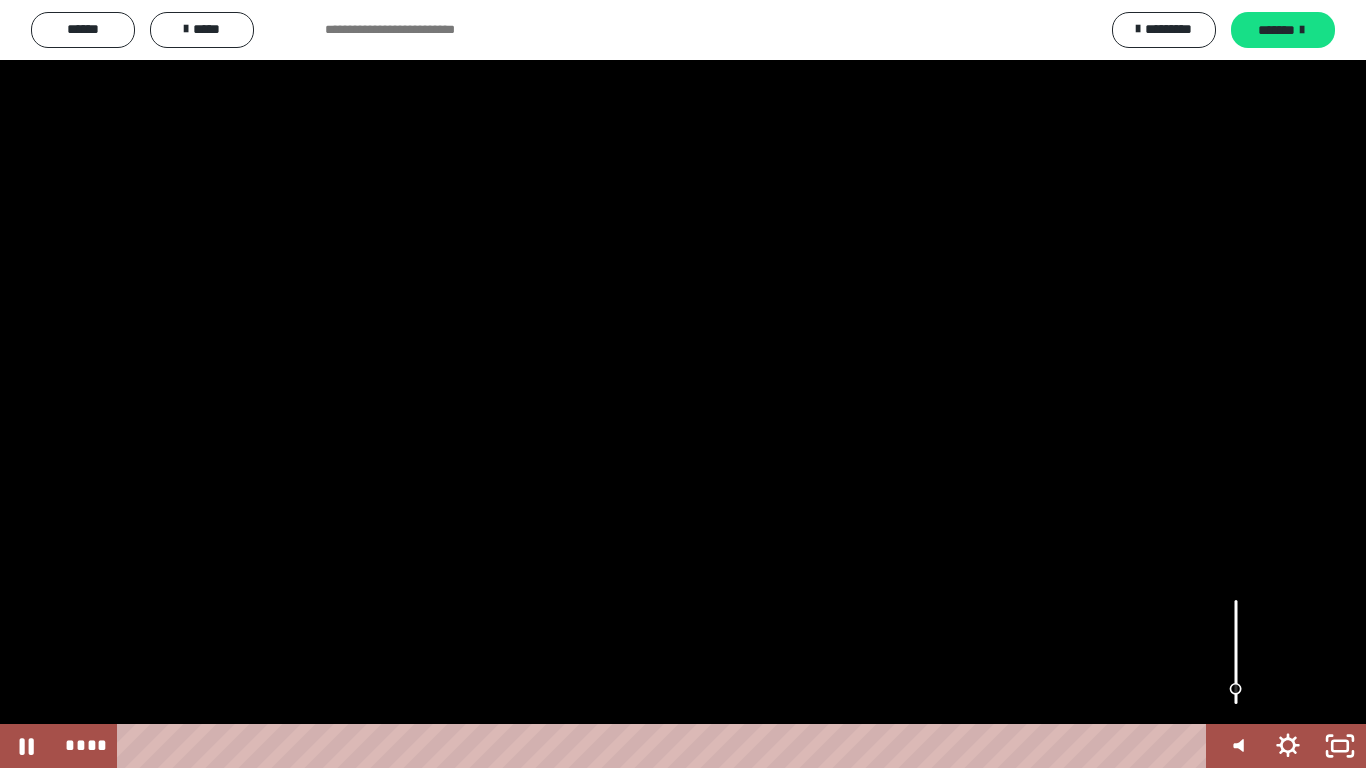 click at bounding box center (1236, 689) 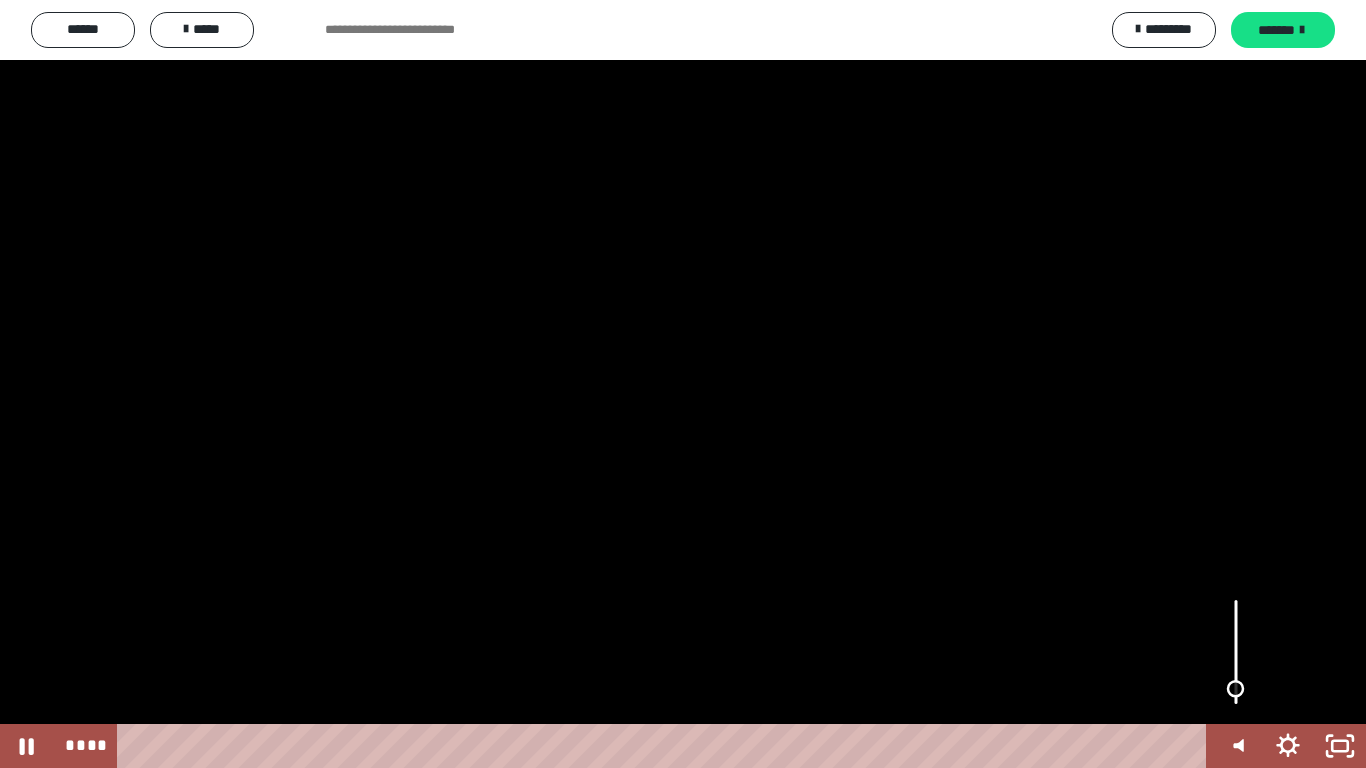 click at bounding box center [1236, 689] 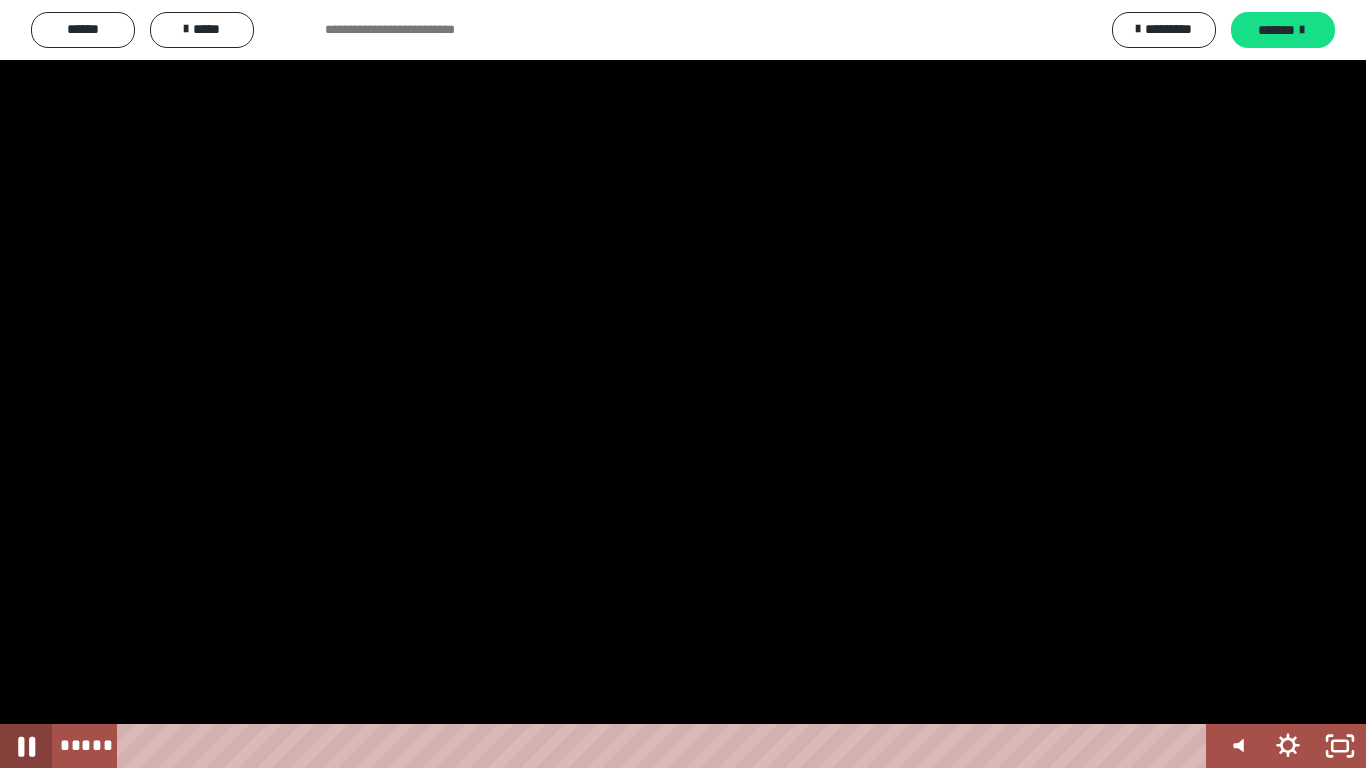 click 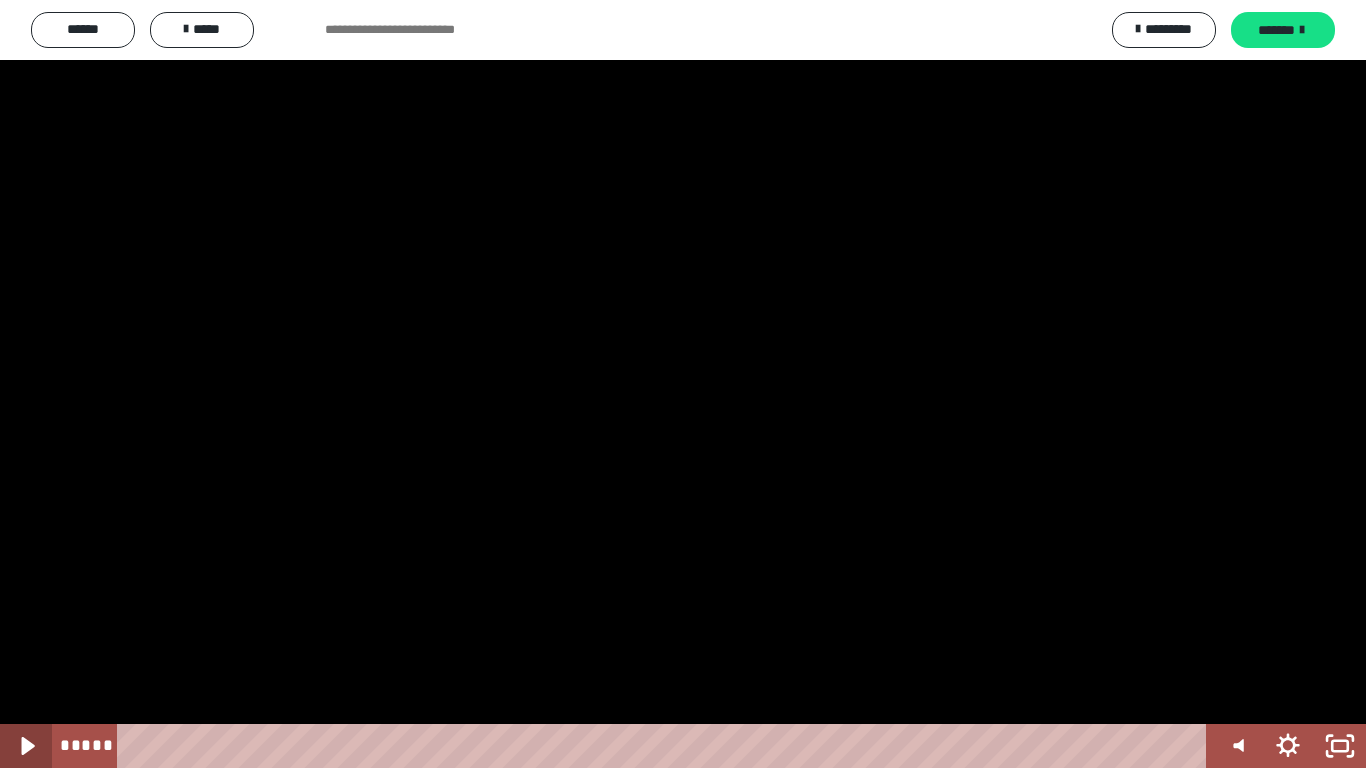 click 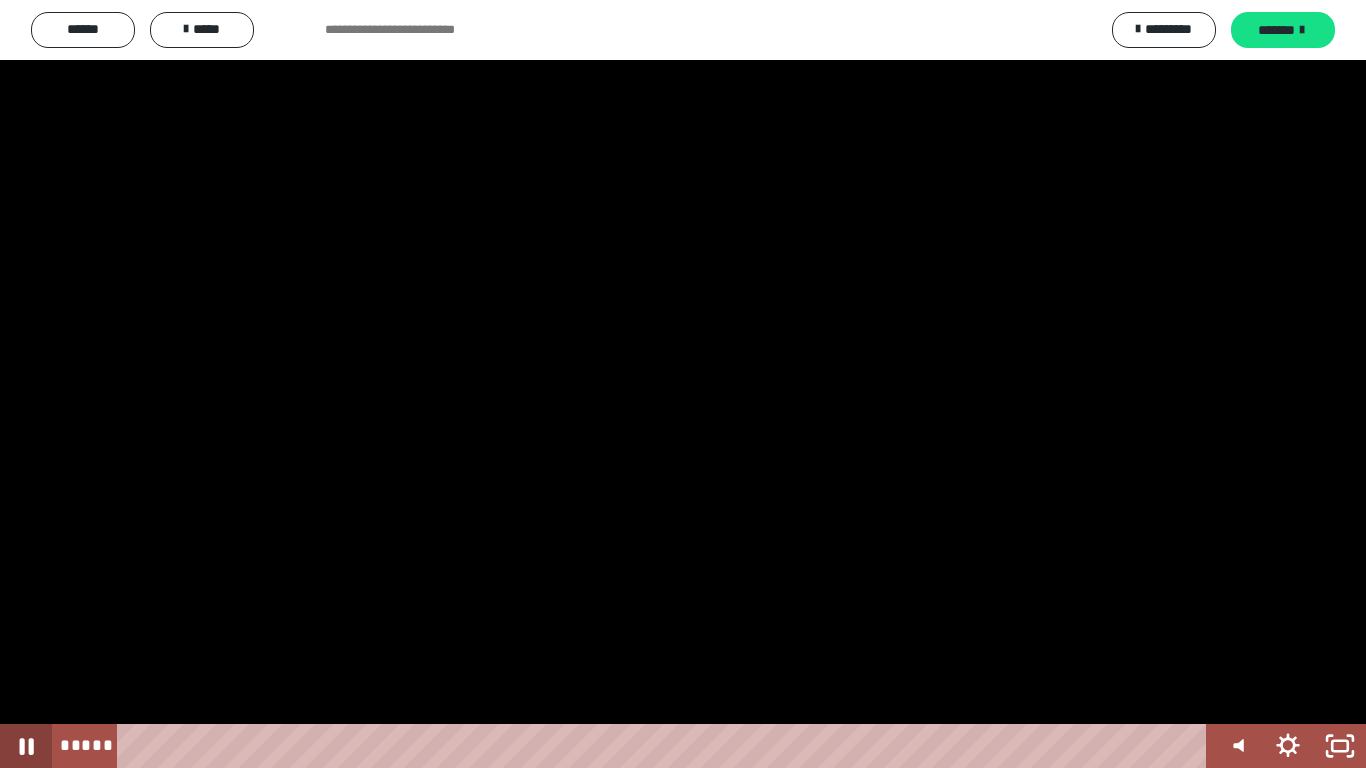 click 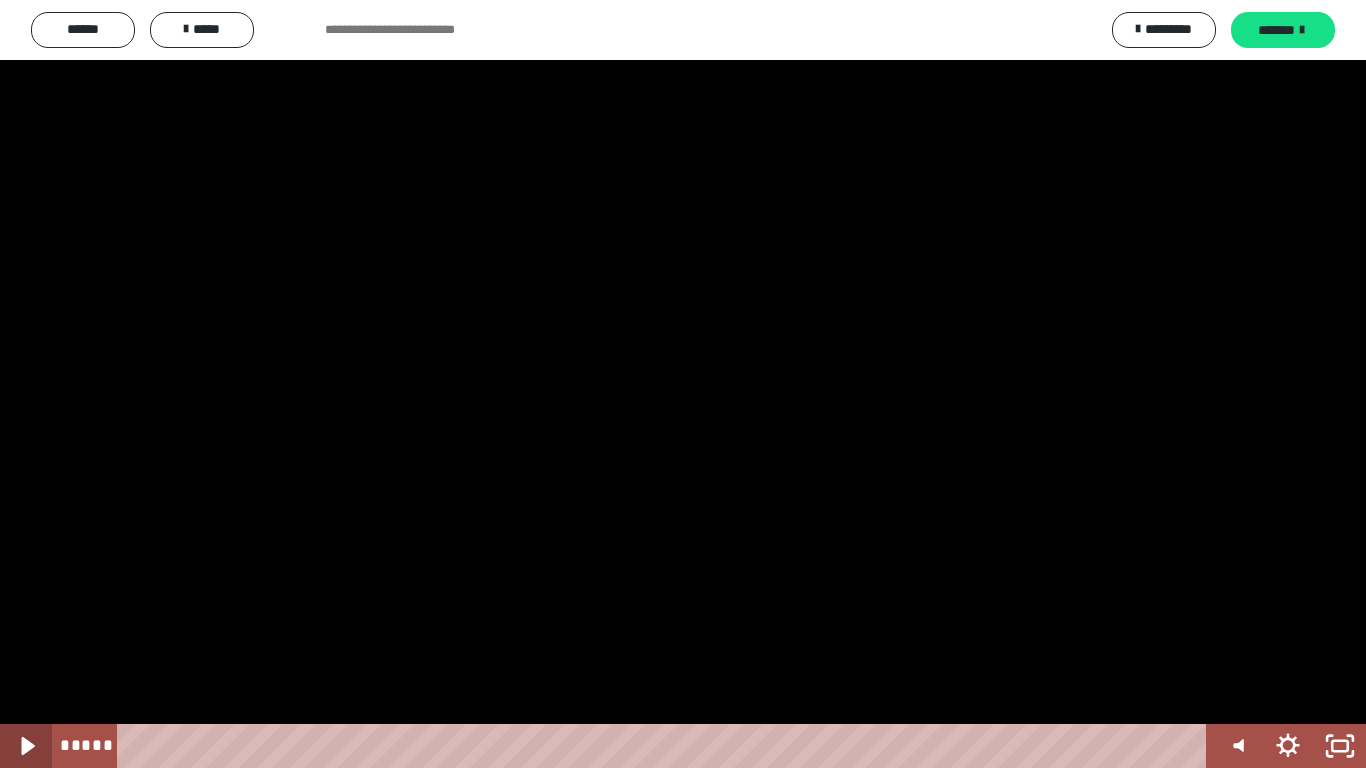 type 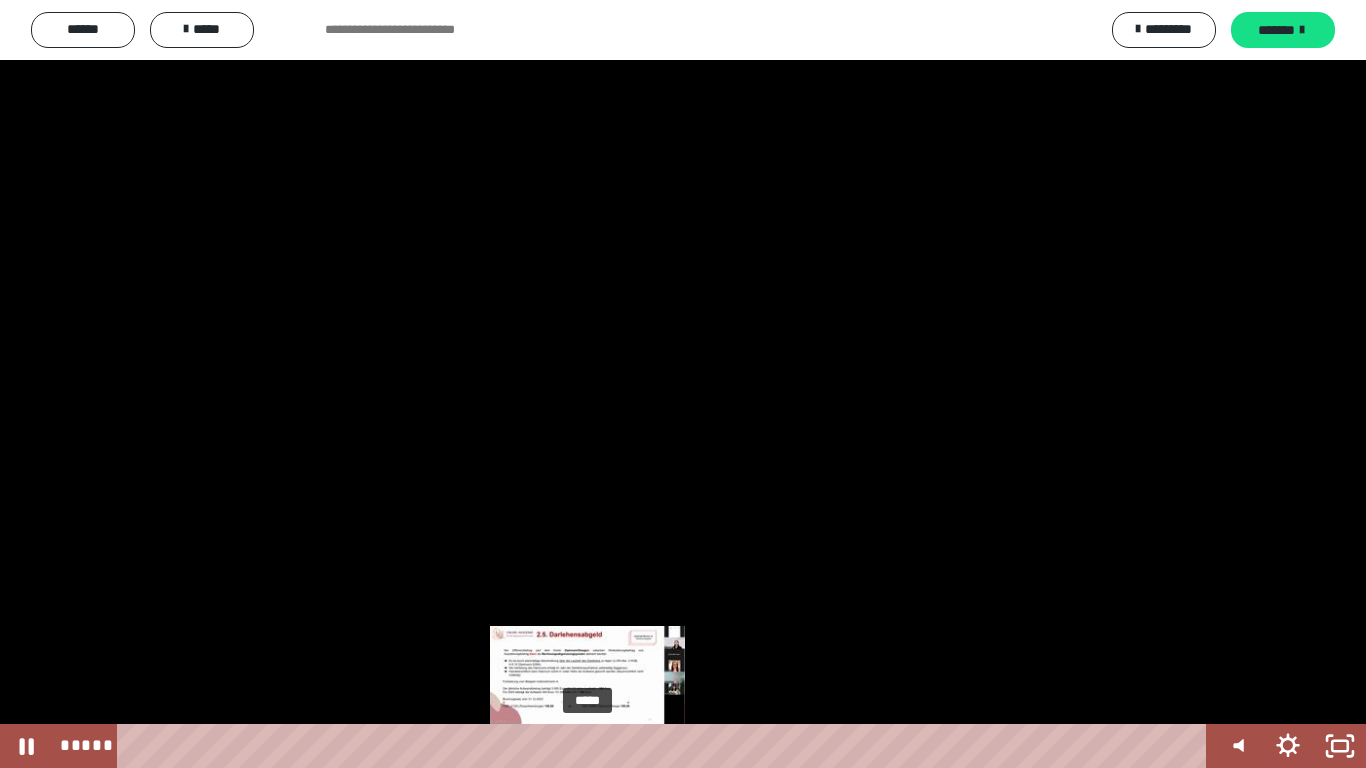 click on "*****" at bounding box center (666, 746) 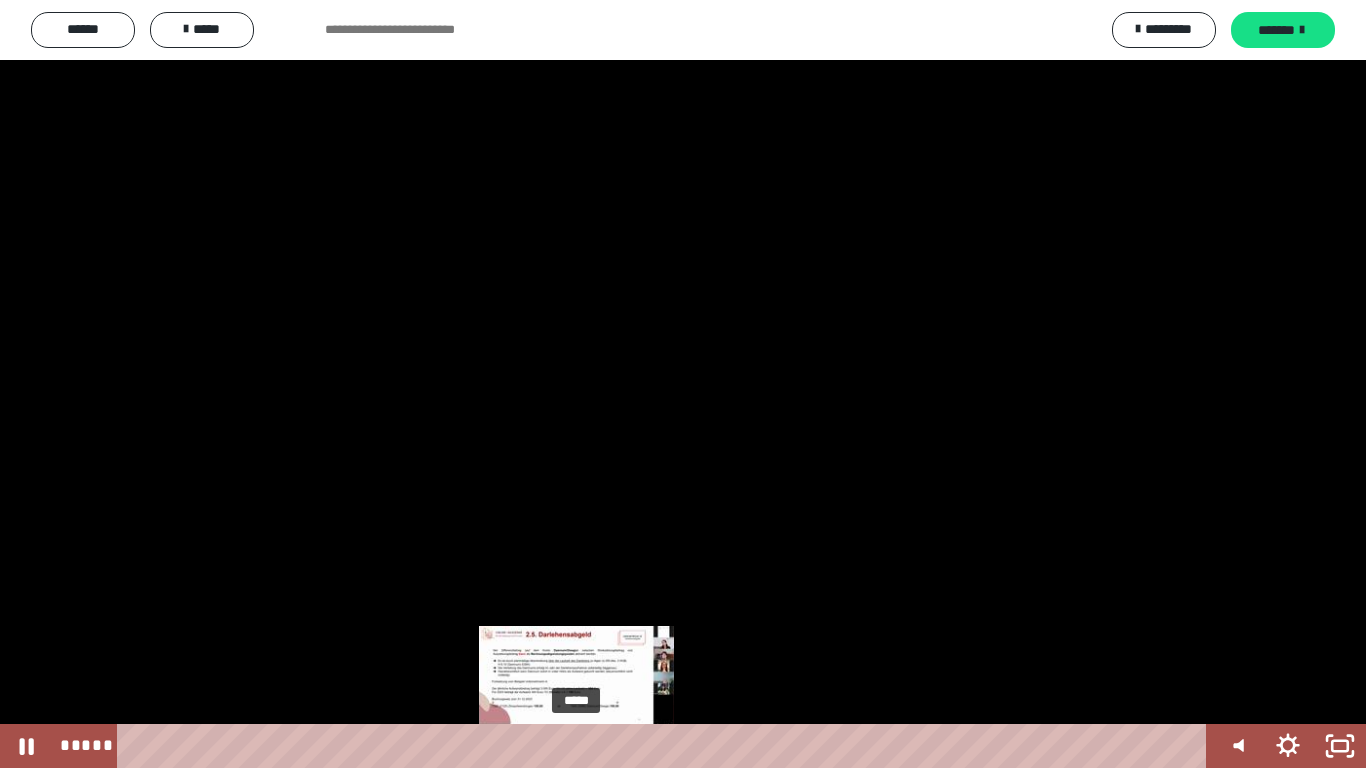 click on "*****" at bounding box center (666, 746) 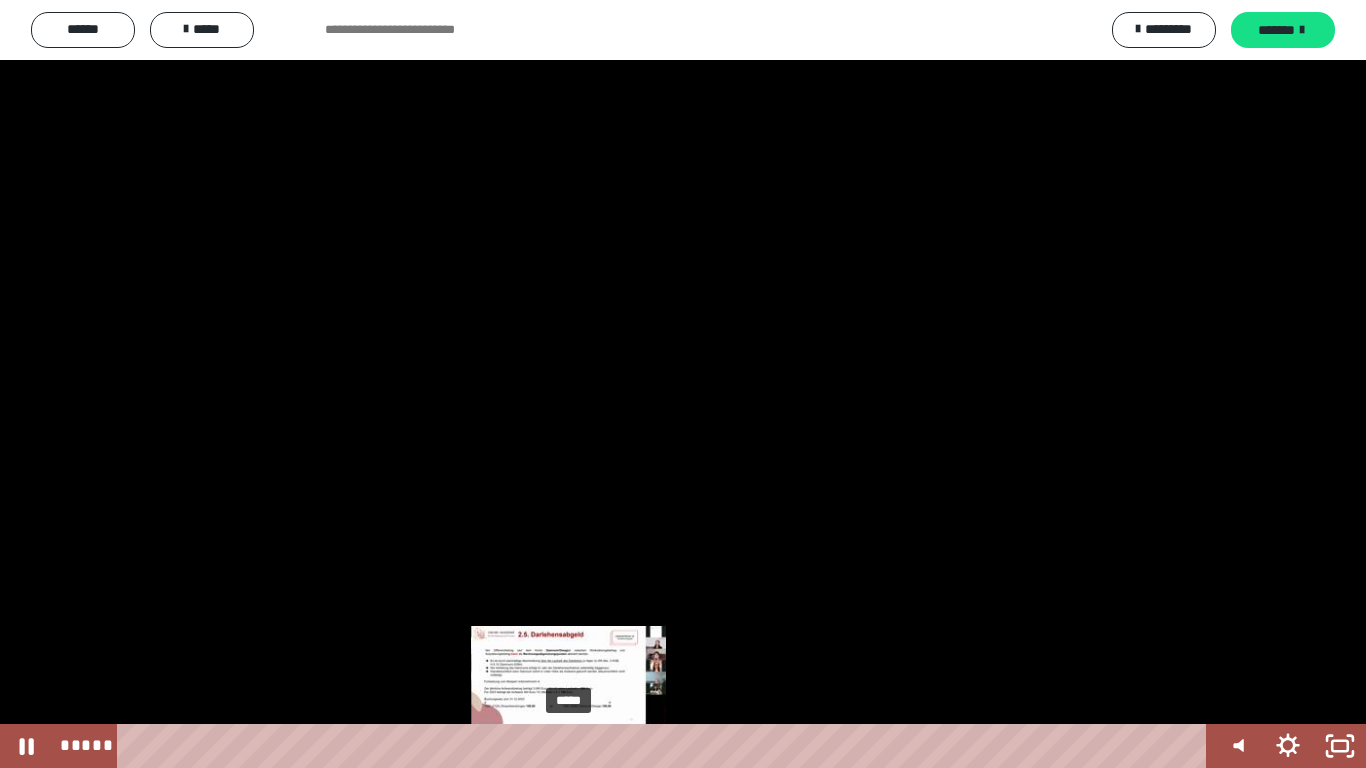 click at bounding box center (568, 746) 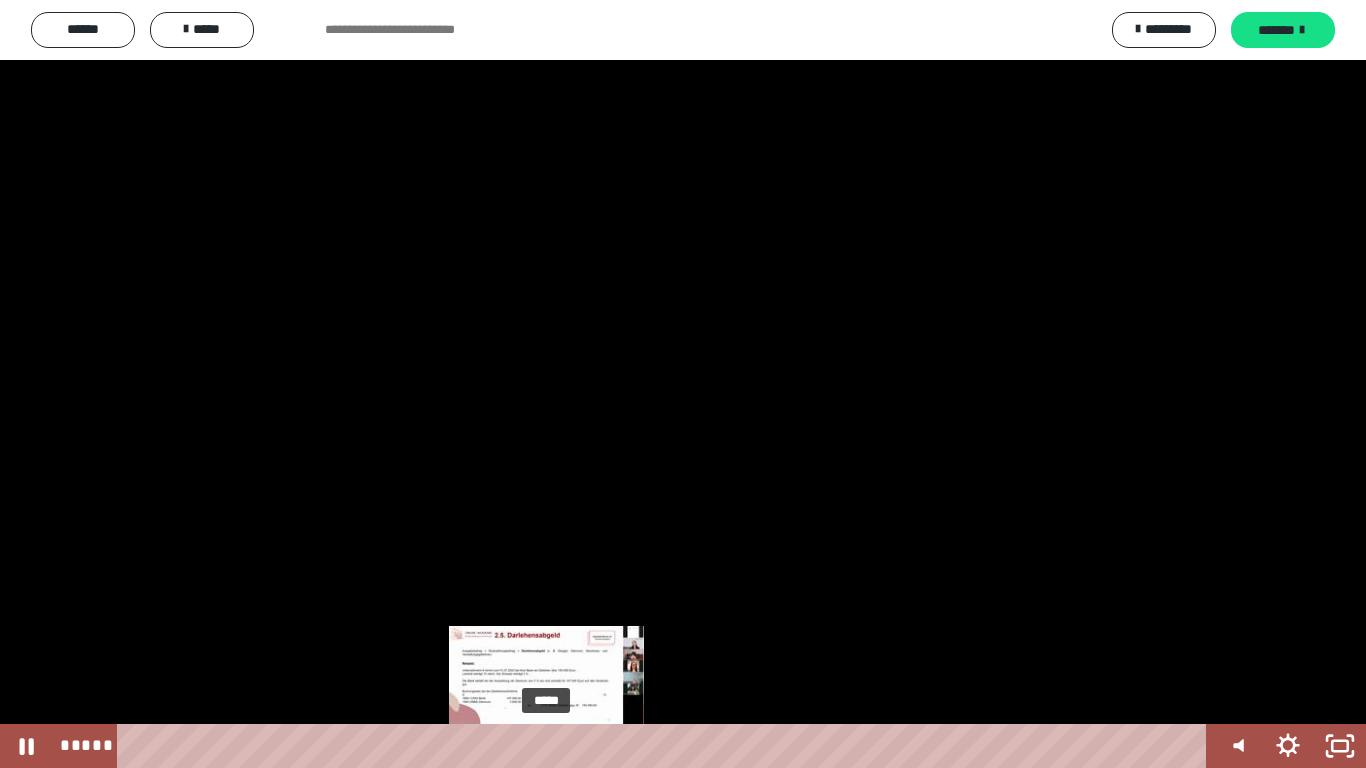 click on "*****" at bounding box center (666, 746) 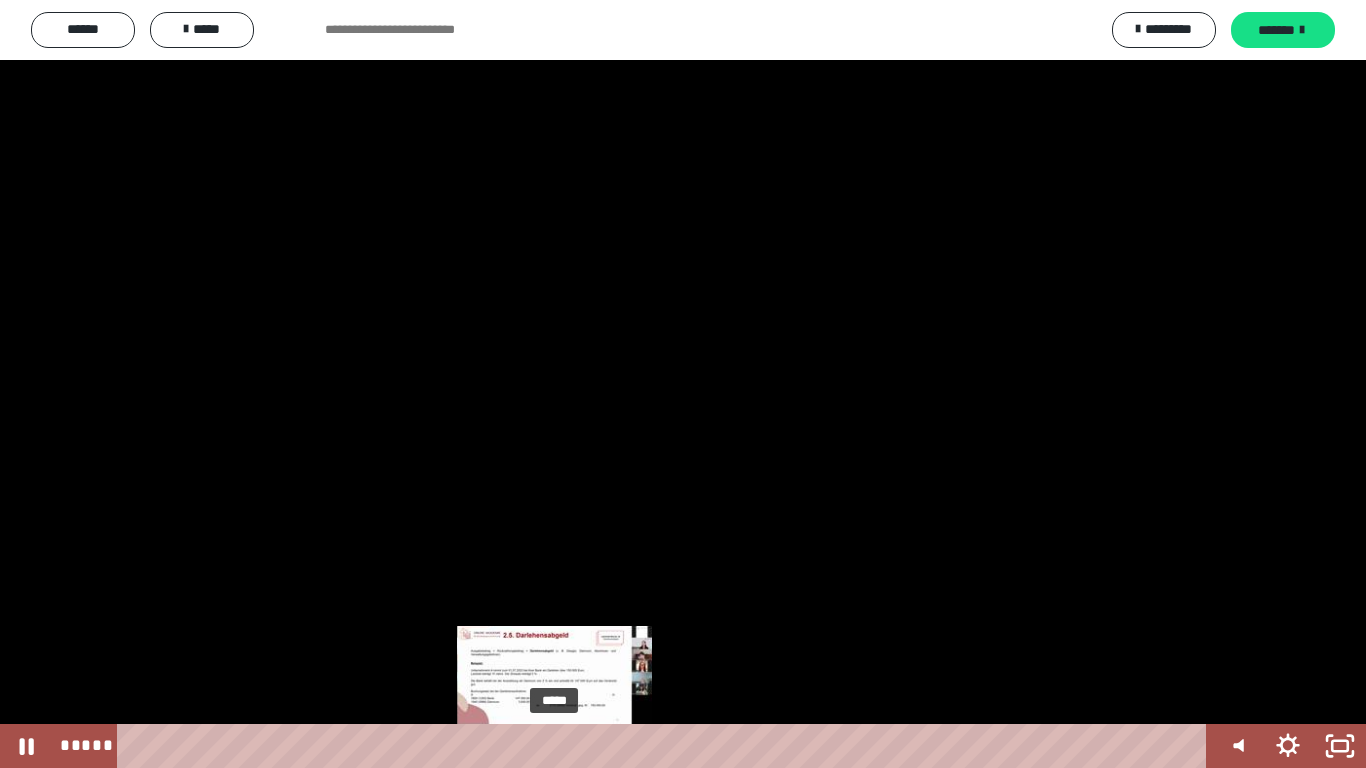 click on "*****" at bounding box center (666, 746) 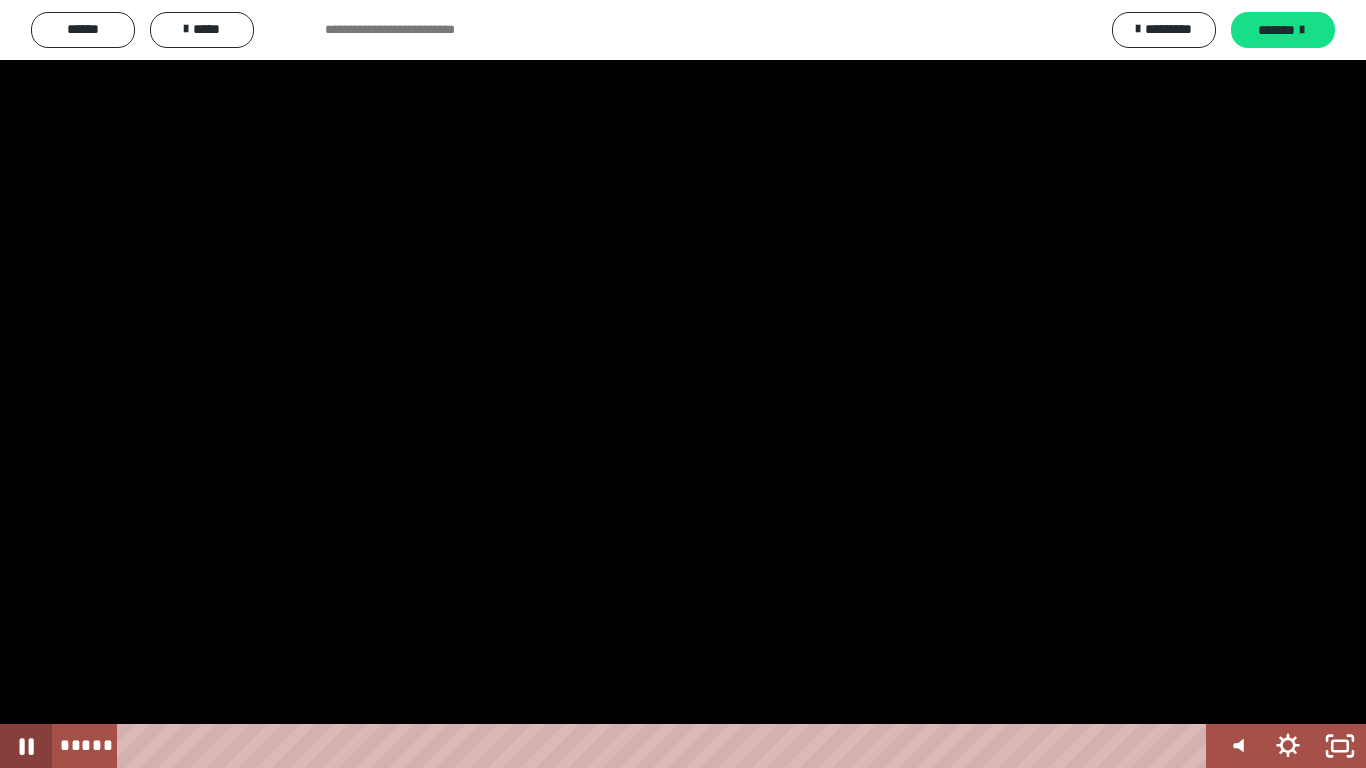 click 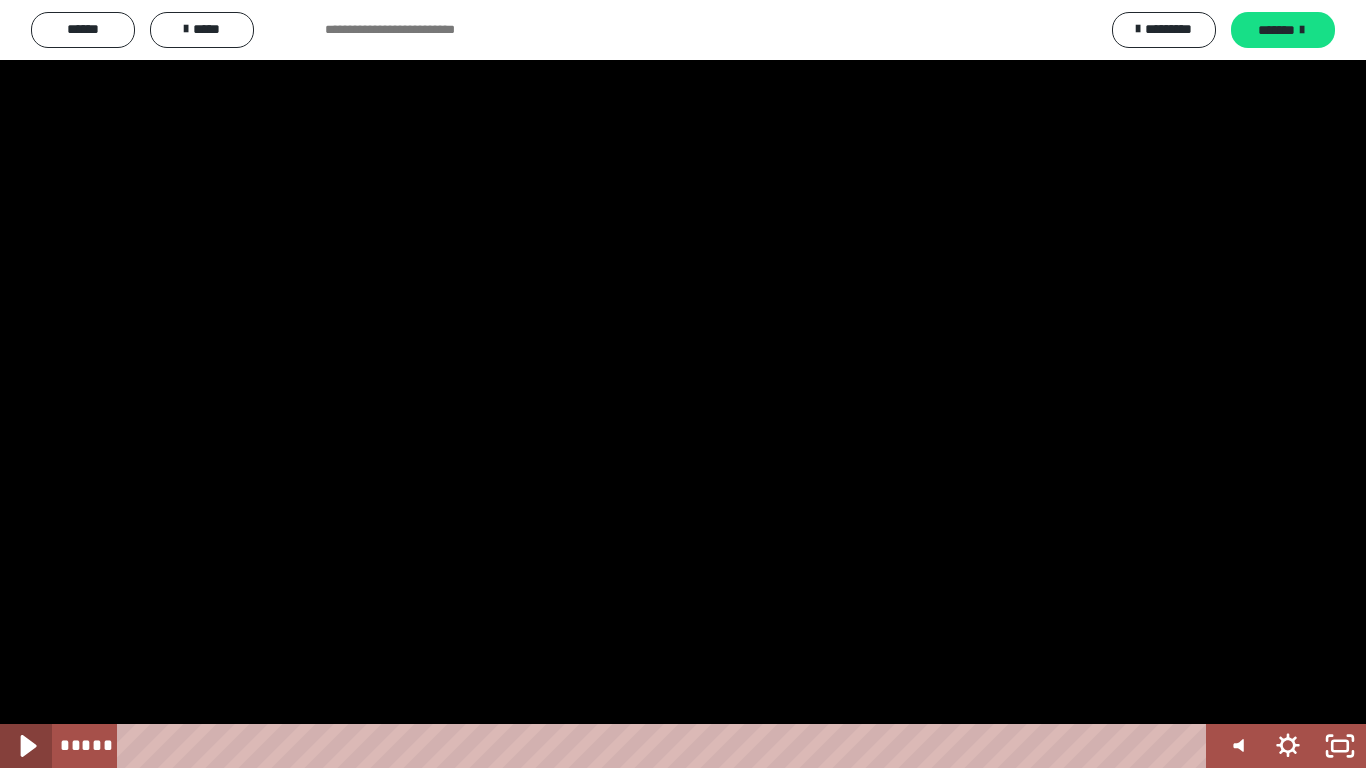 click 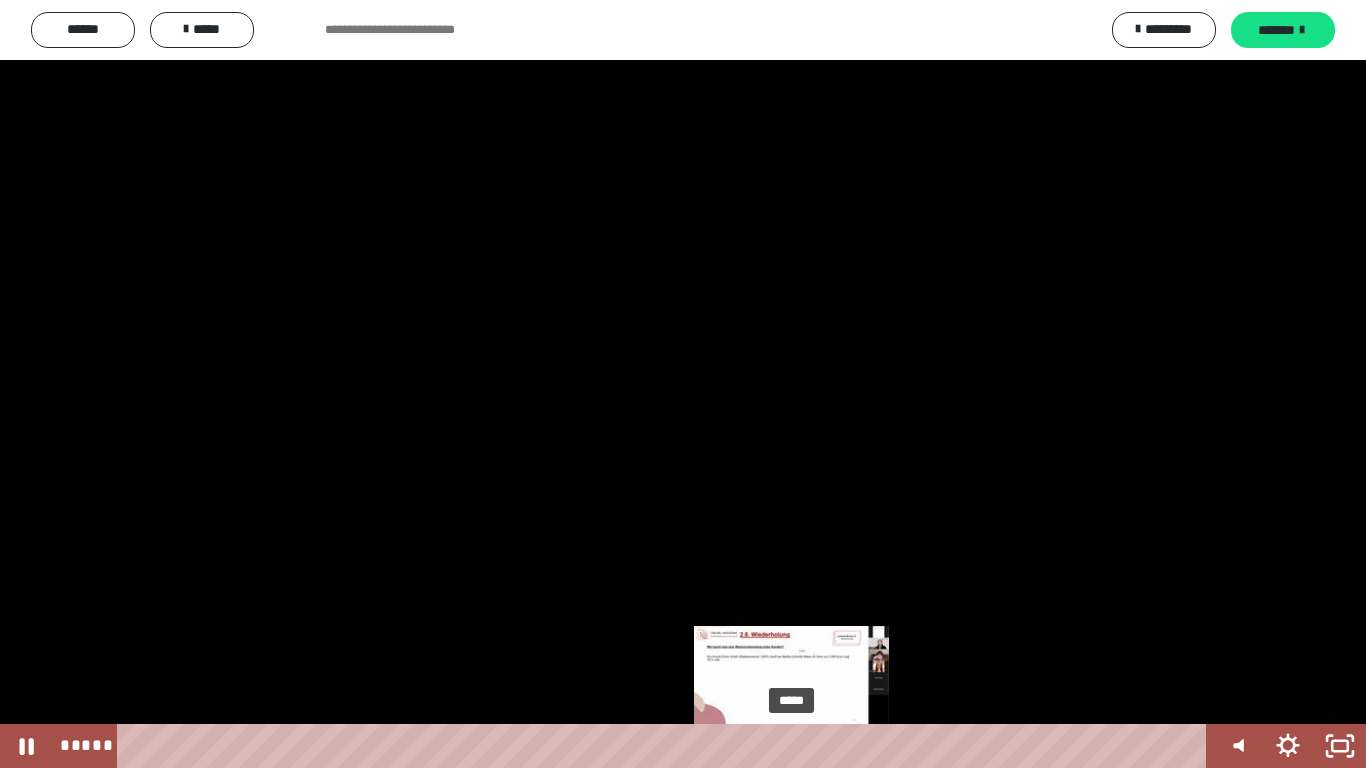 click on "*****" at bounding box center (666, 746) 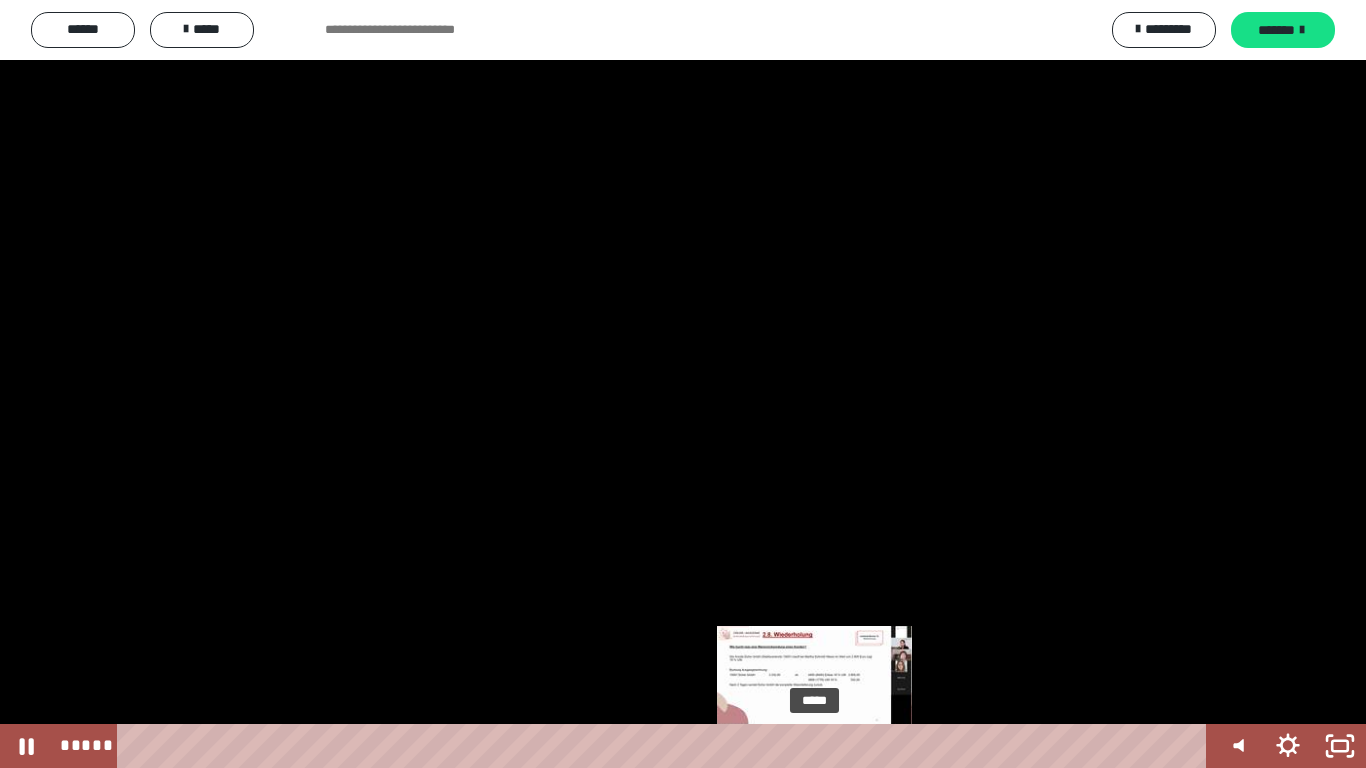 click on "*****" at bounding box center (666, 746) 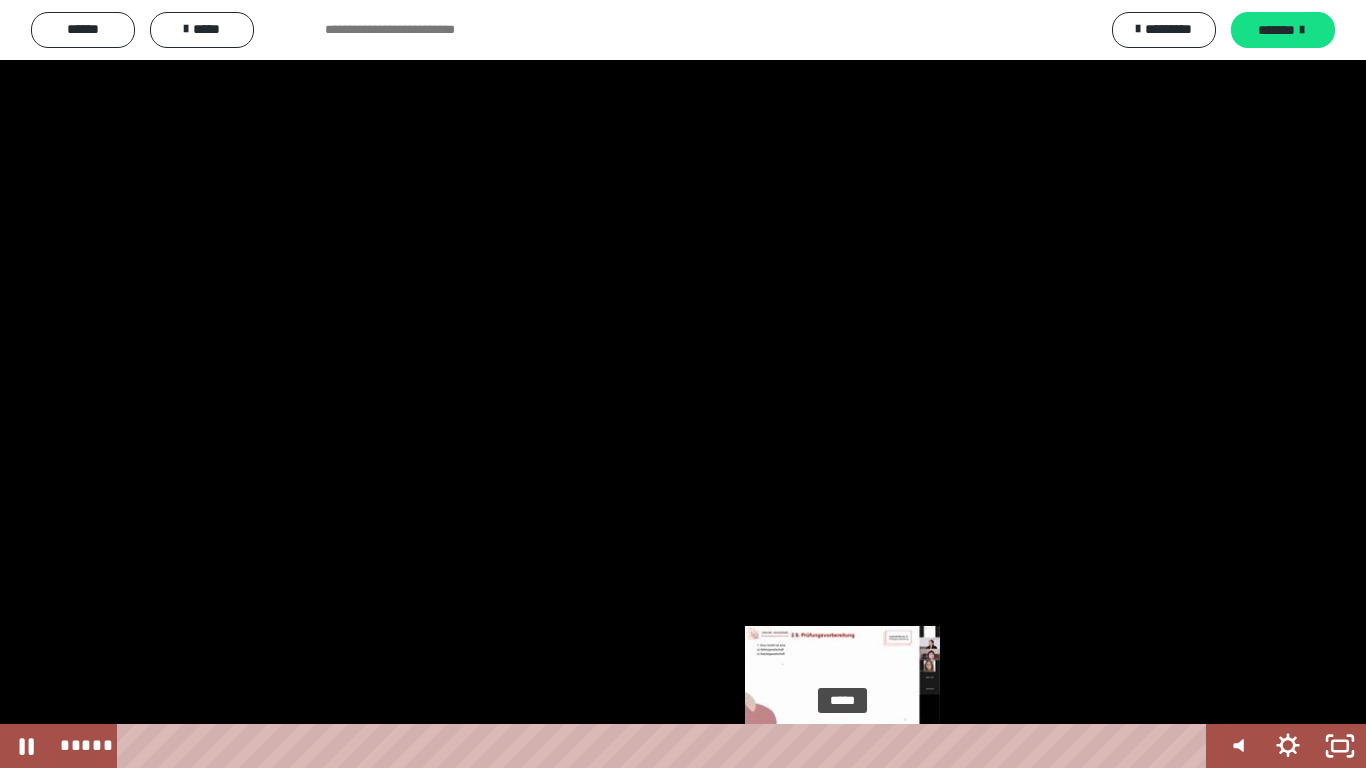 click on "*****" at bounding box center [666, 746] 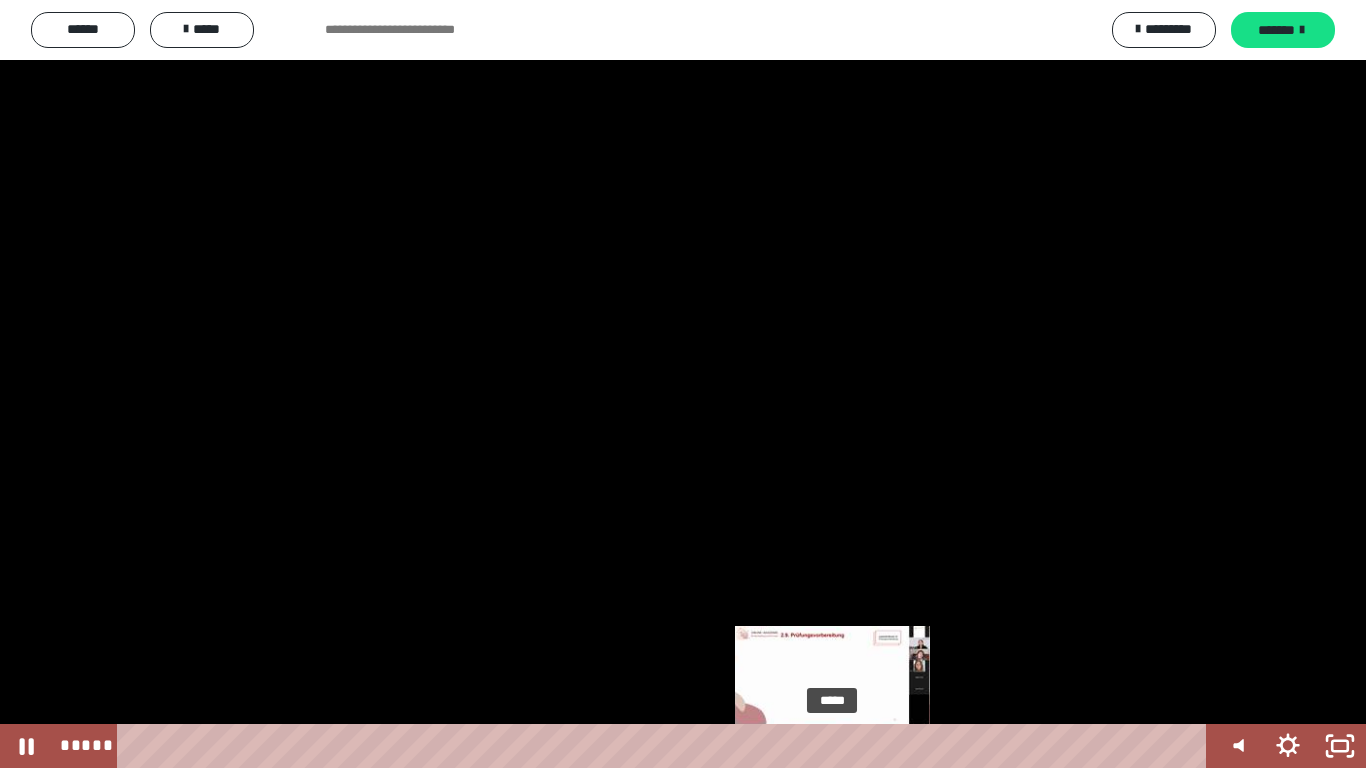 click at bounding box center (843, 746) 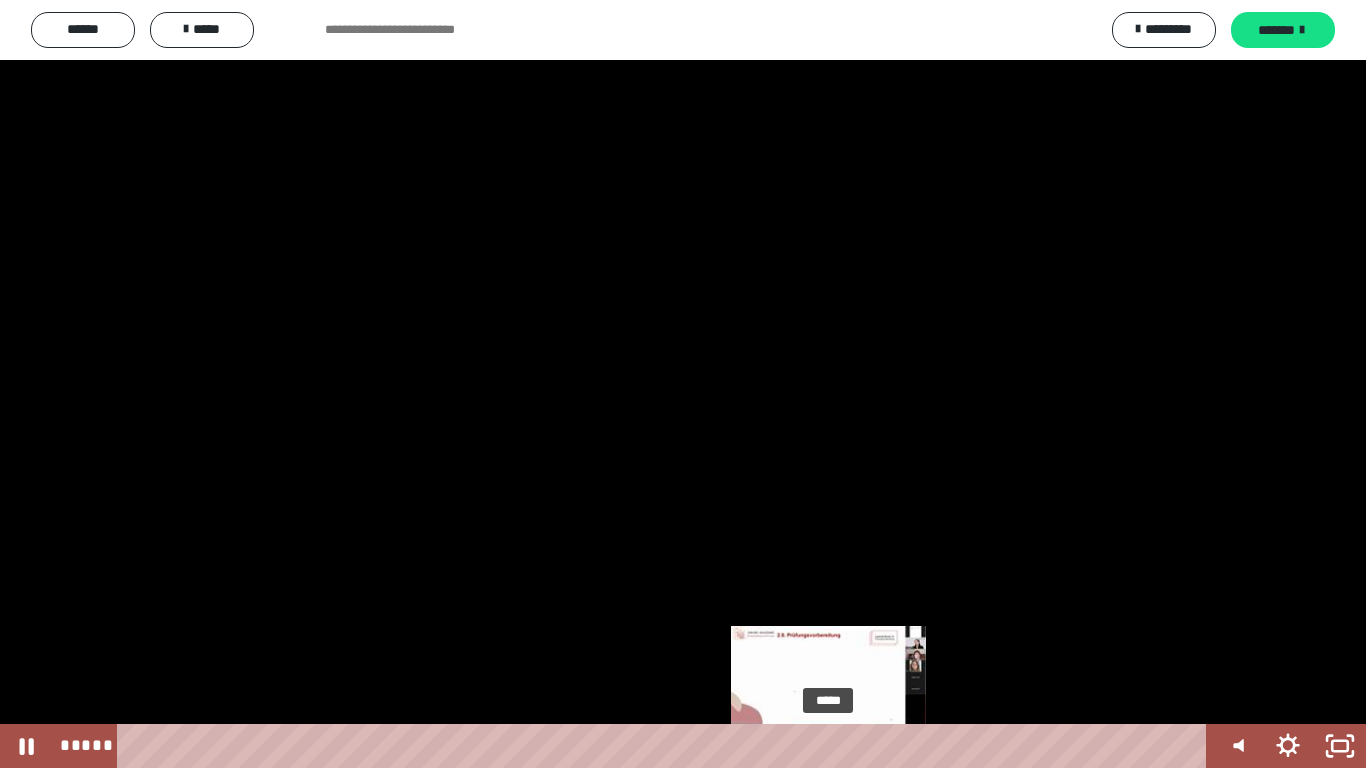 click at bounding box center [833, 746] 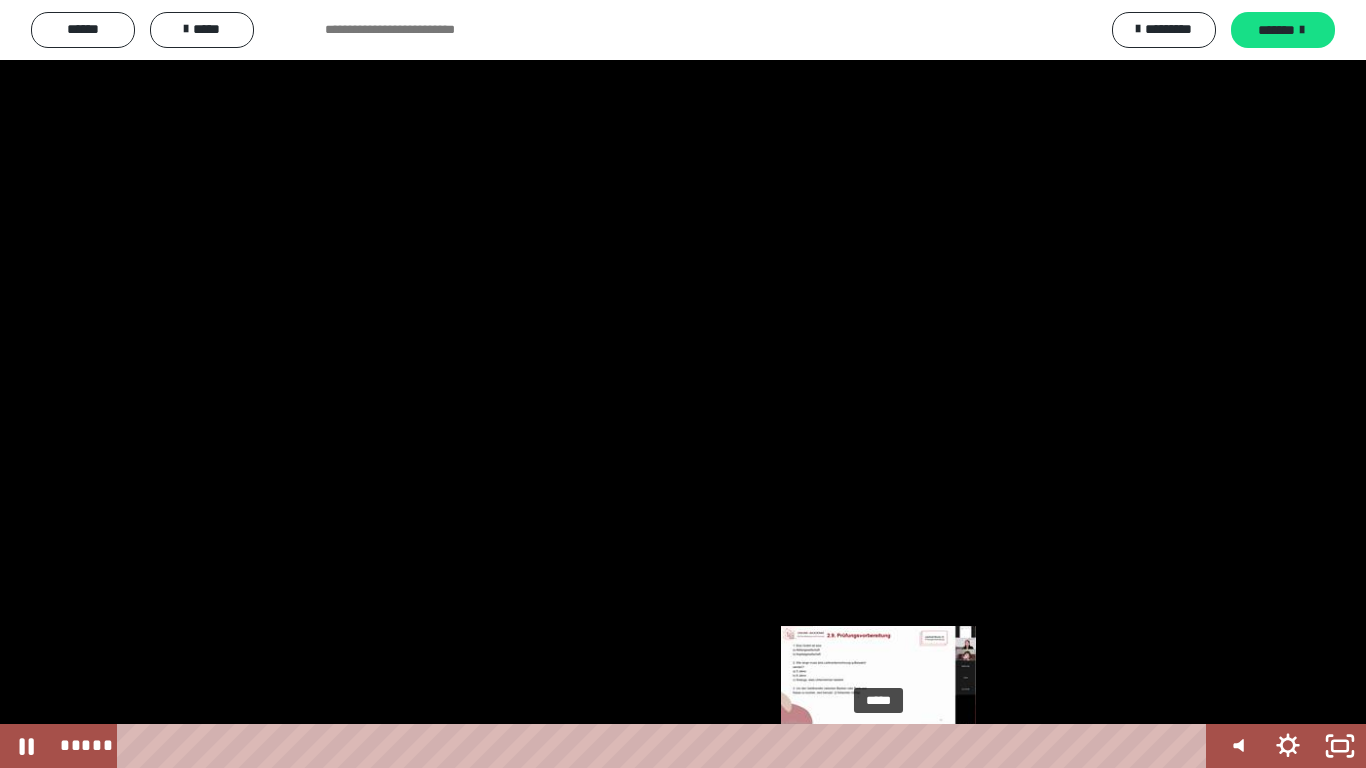 click on "*****" at bounding box center (666, 746) 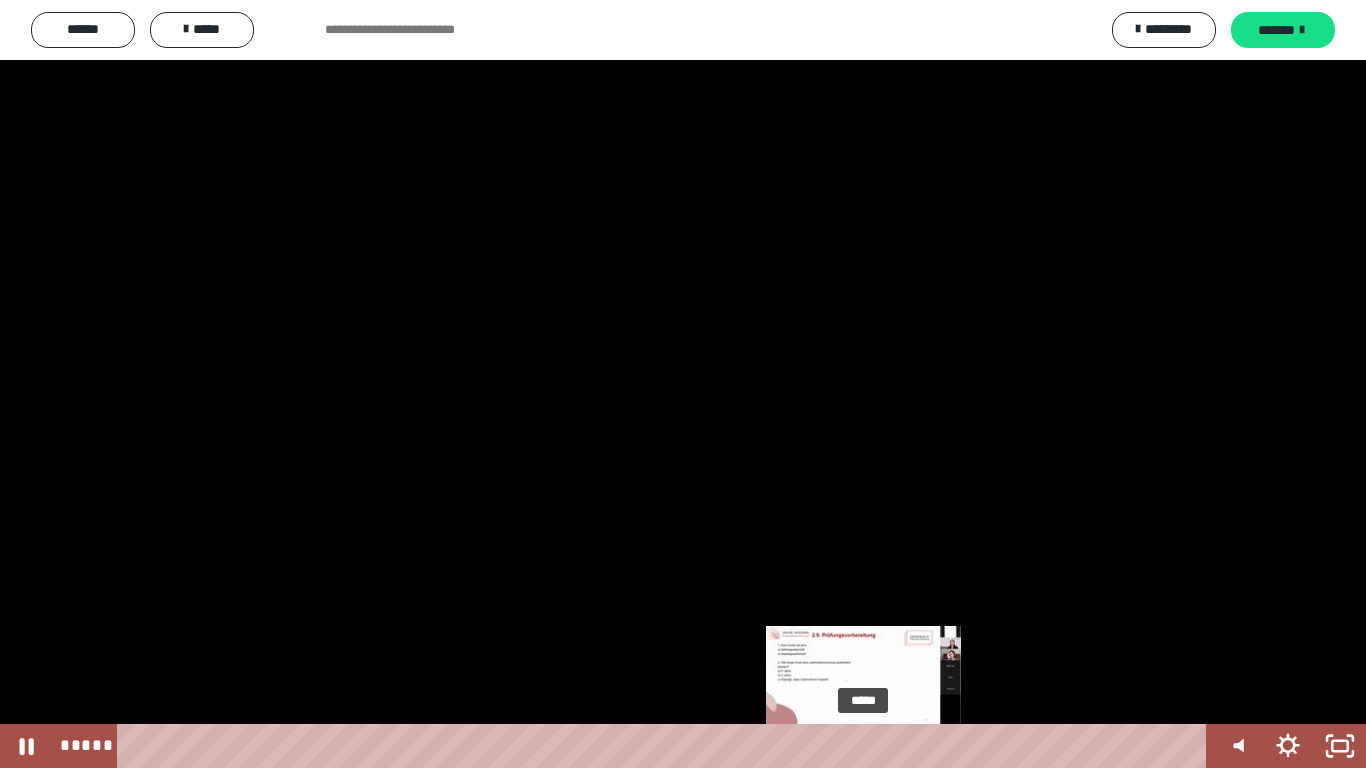 click on "*****" at bounding box center (666, 746) 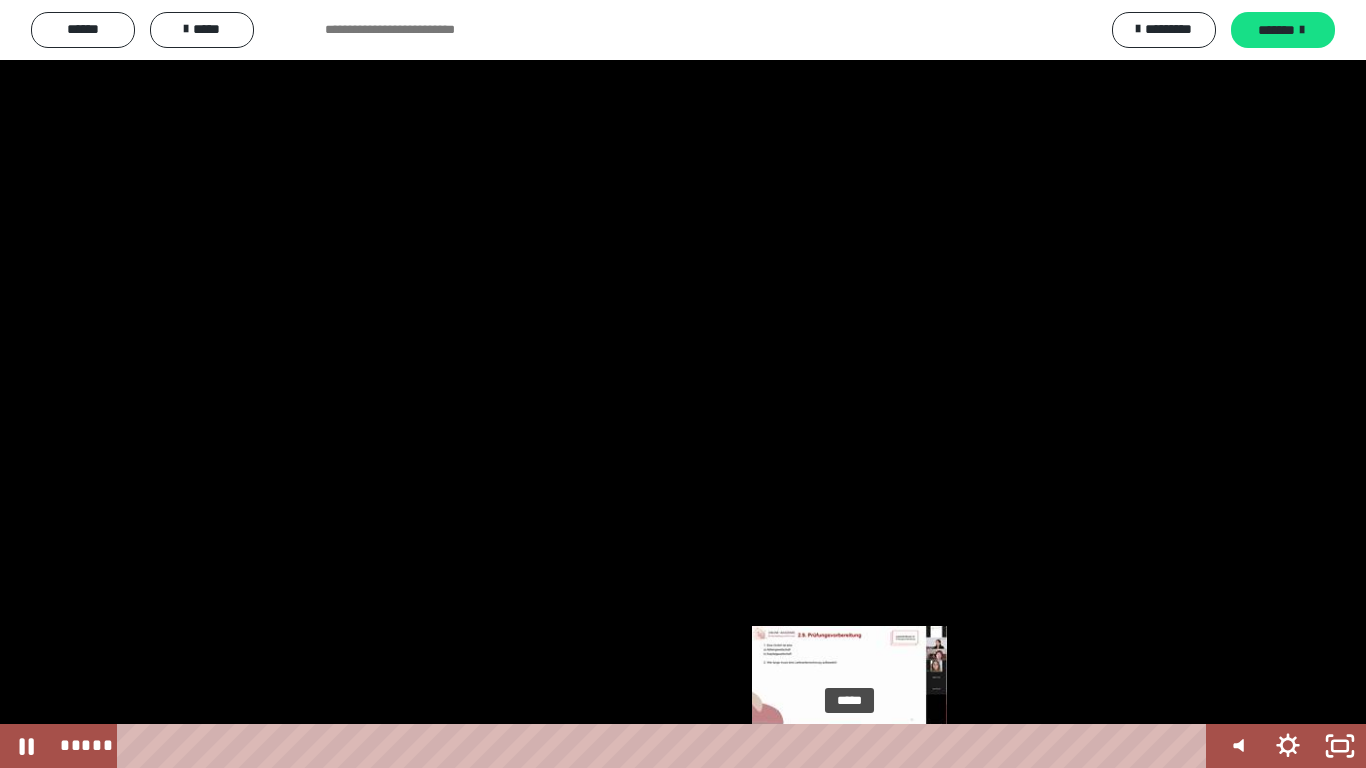 click on "*****" at bounding box center (666, 746) 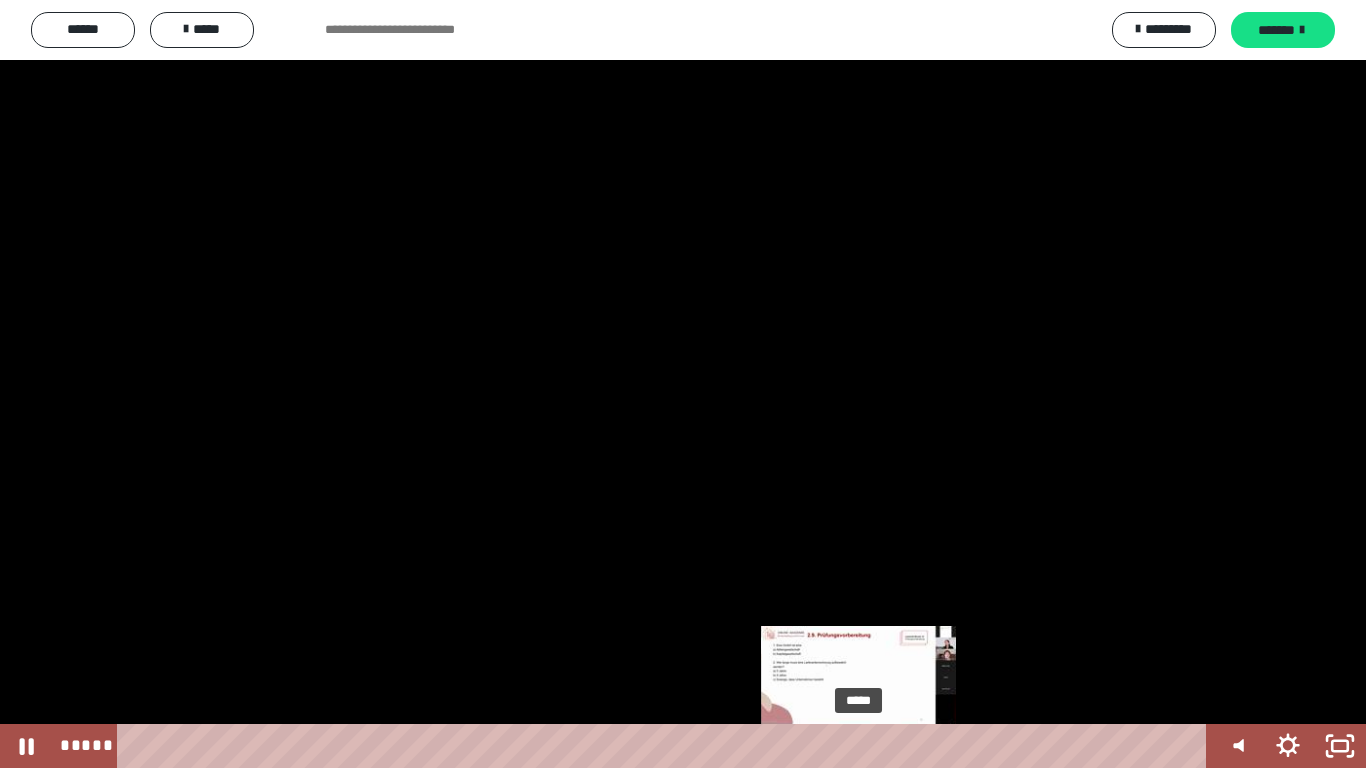 click on "*****" at bounding box center (666, 746) 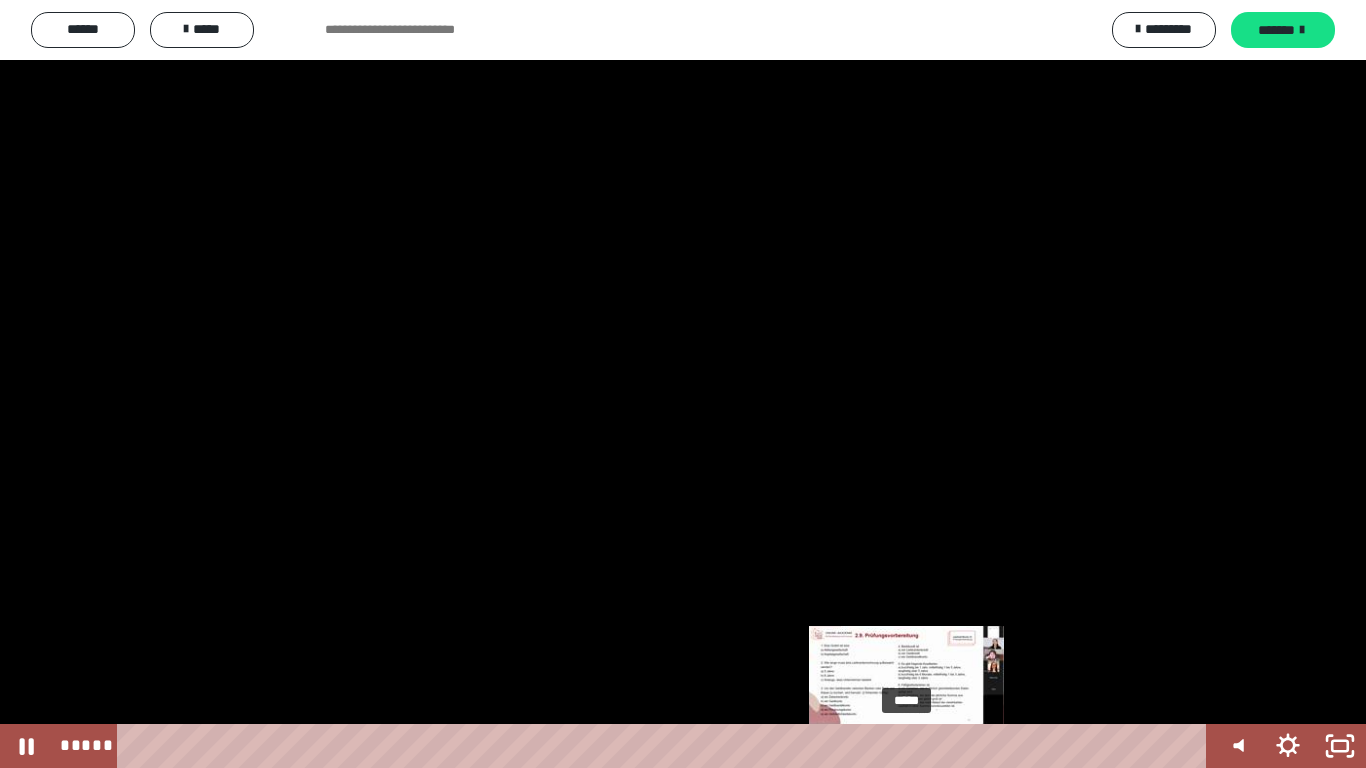 click on "*****" at bounding box center (666, 746) 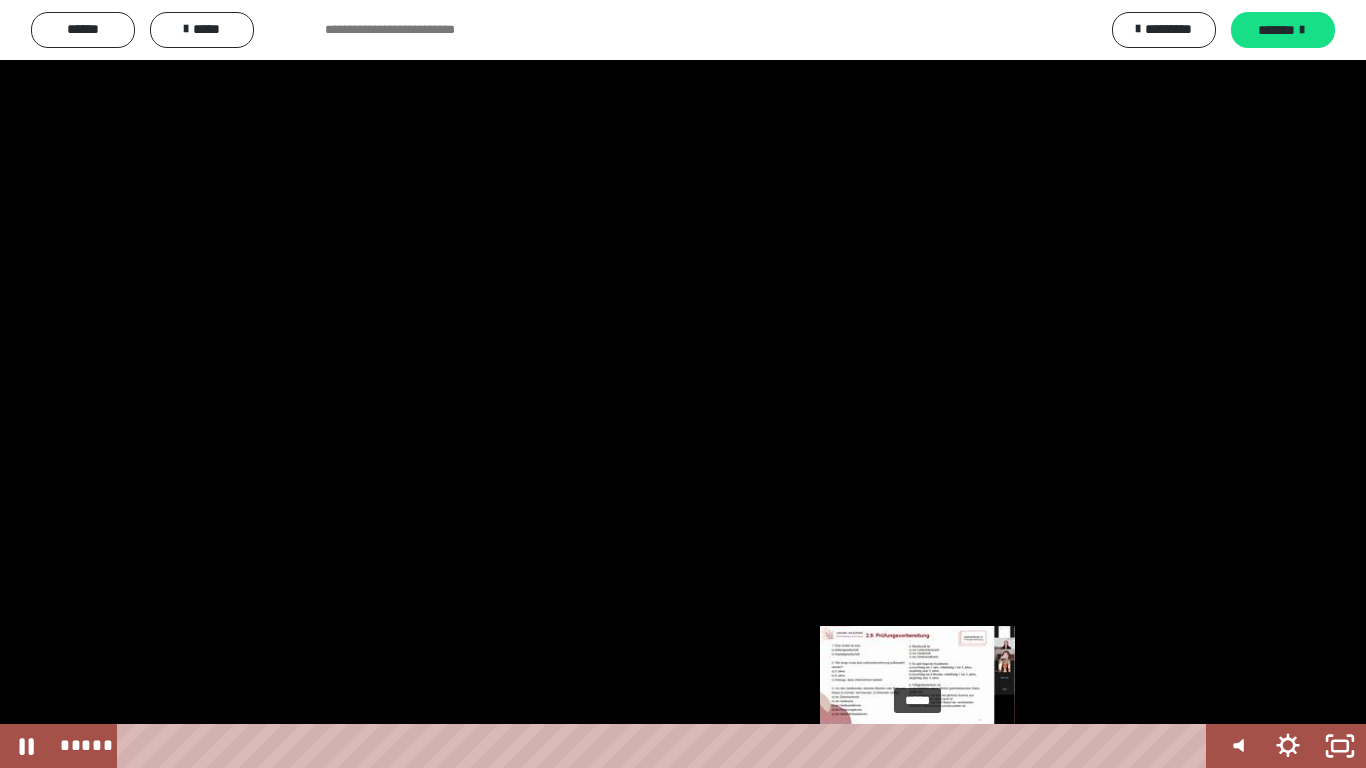 click on "*****" at bounding box center [666, 746] 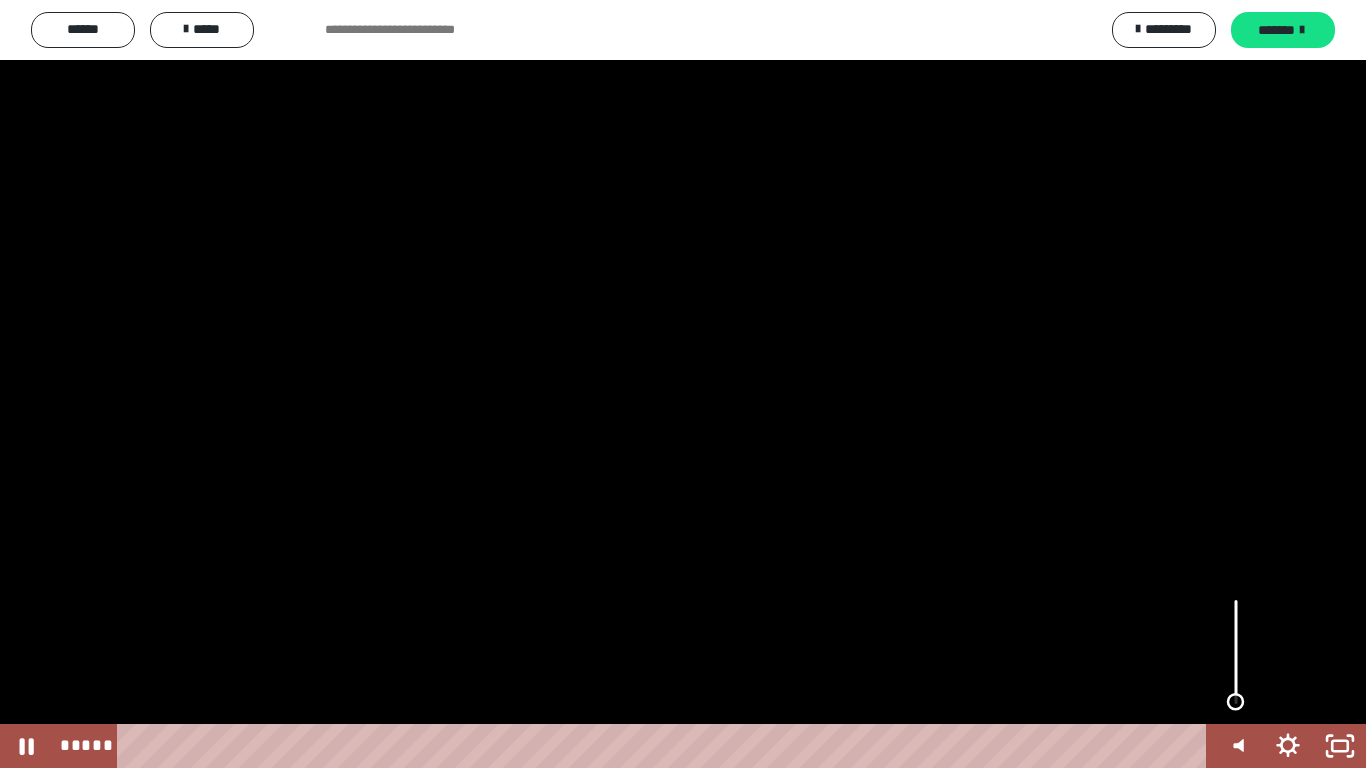 click at bounding box center (1236, 652) 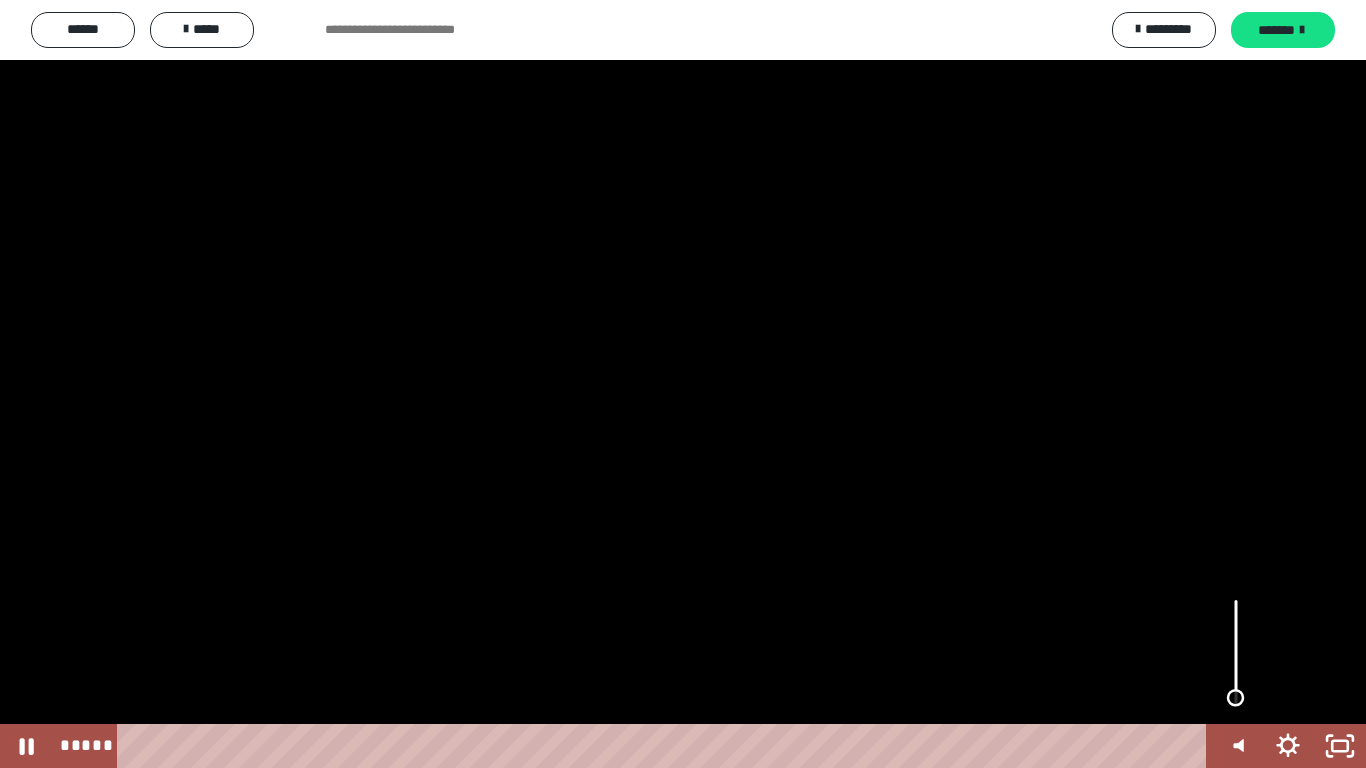 click at bounding box center [1236, 698] 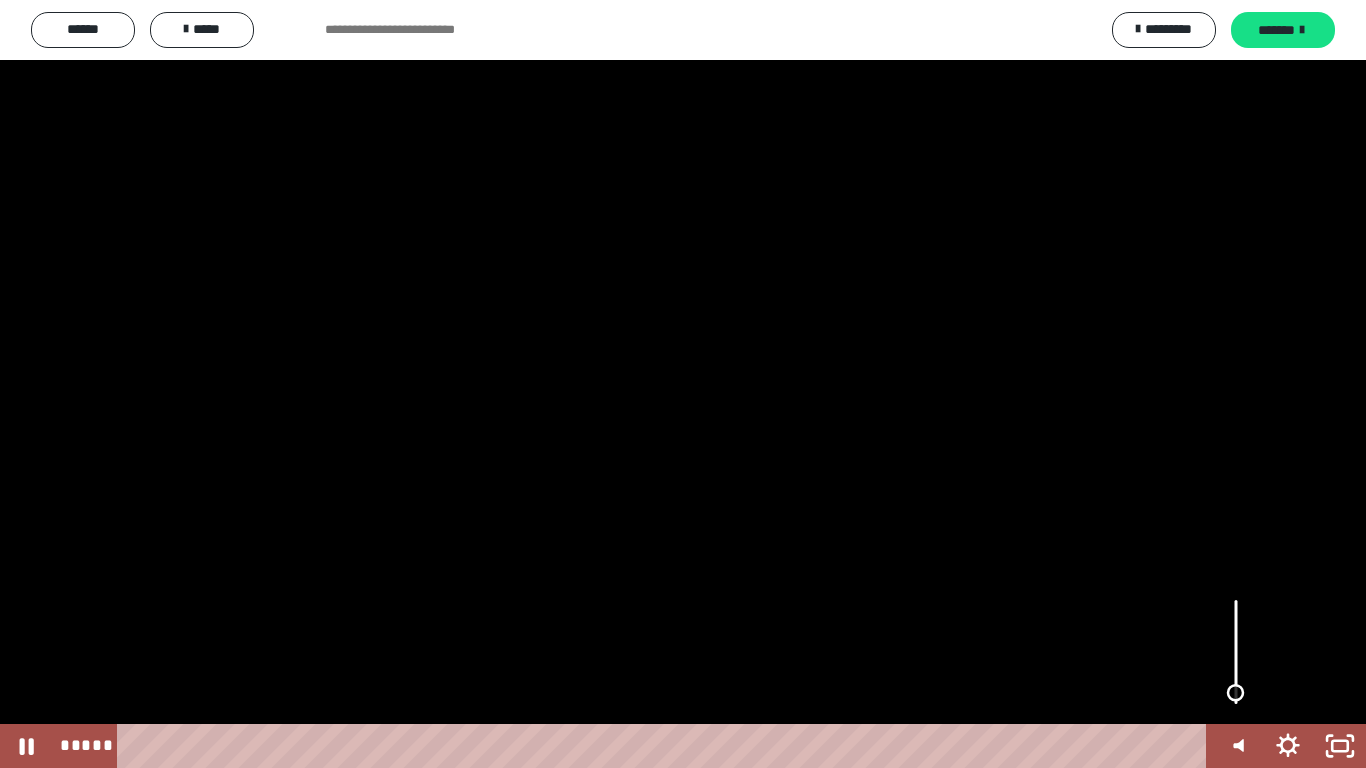 click at bounding box center (1236, 693) 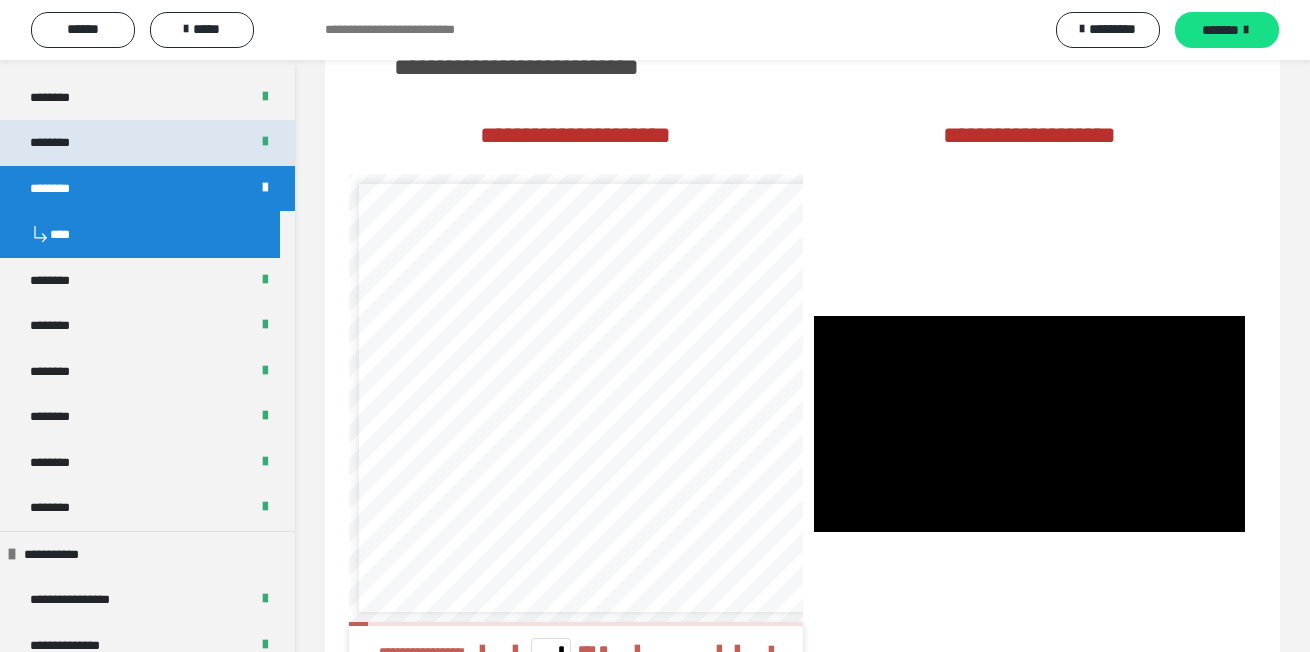 click on "********" at bounding box center (59, 143) 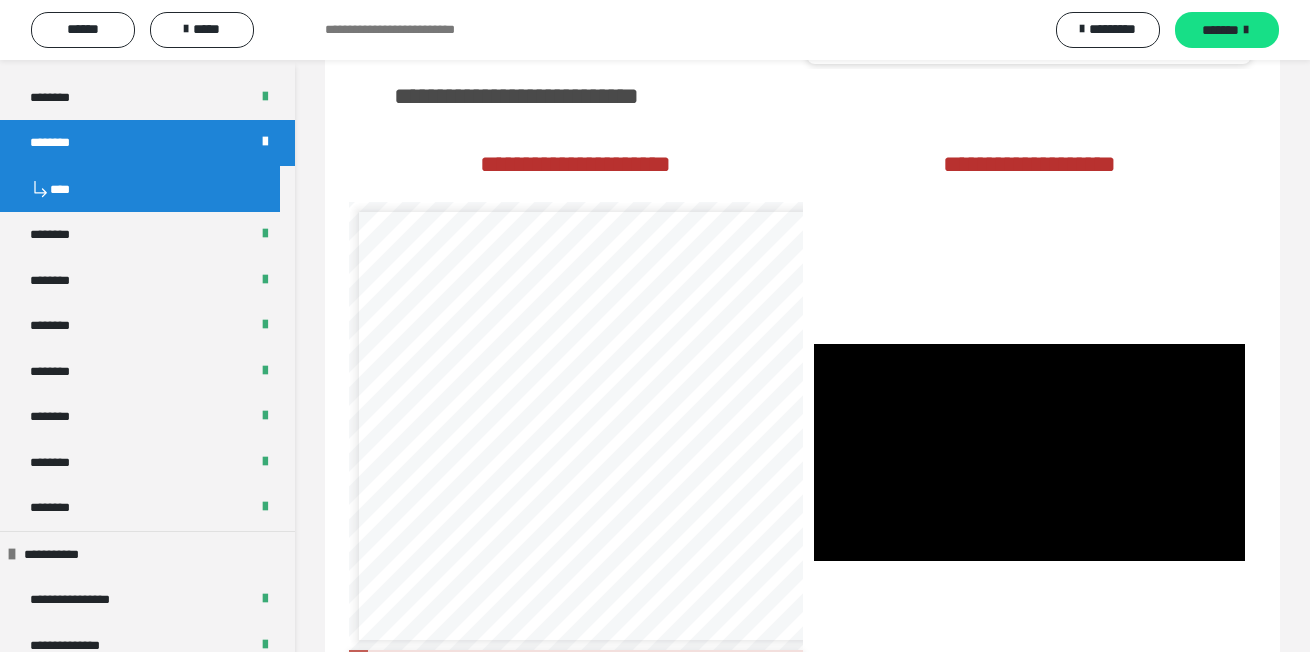 scroll, scrollTop: 2607, scrollLeft: 0, axis: vertical 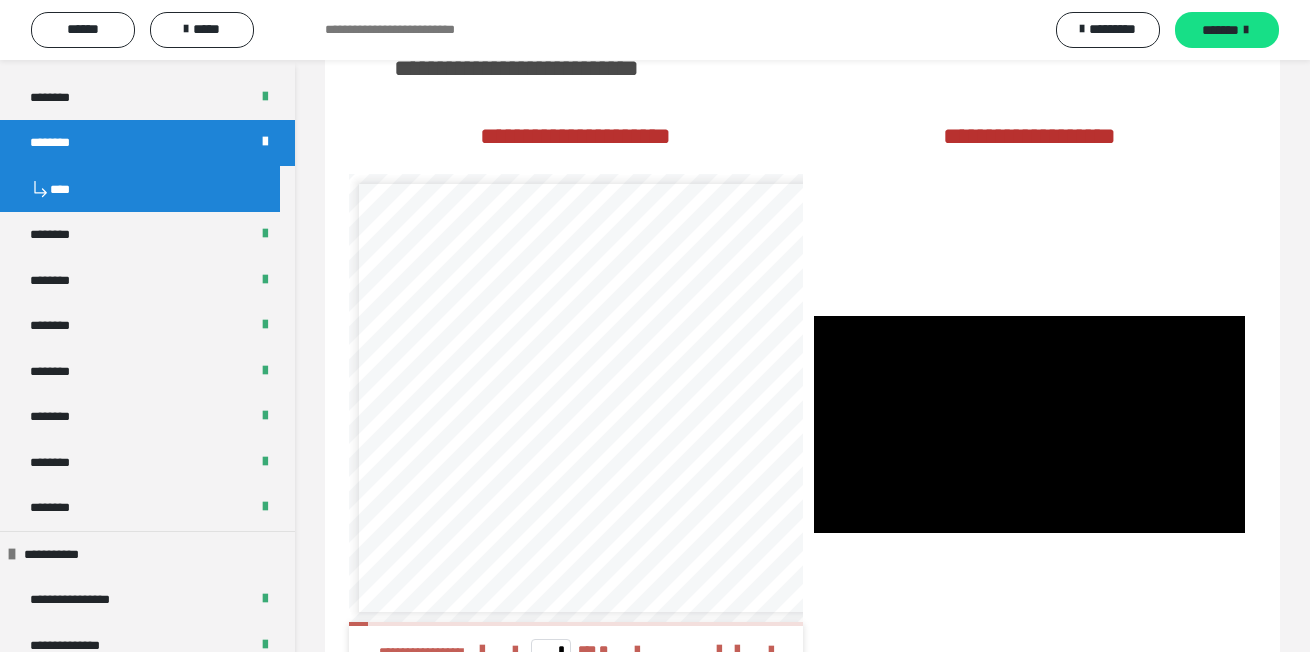 click on "********" at bounding box center (147, 143) 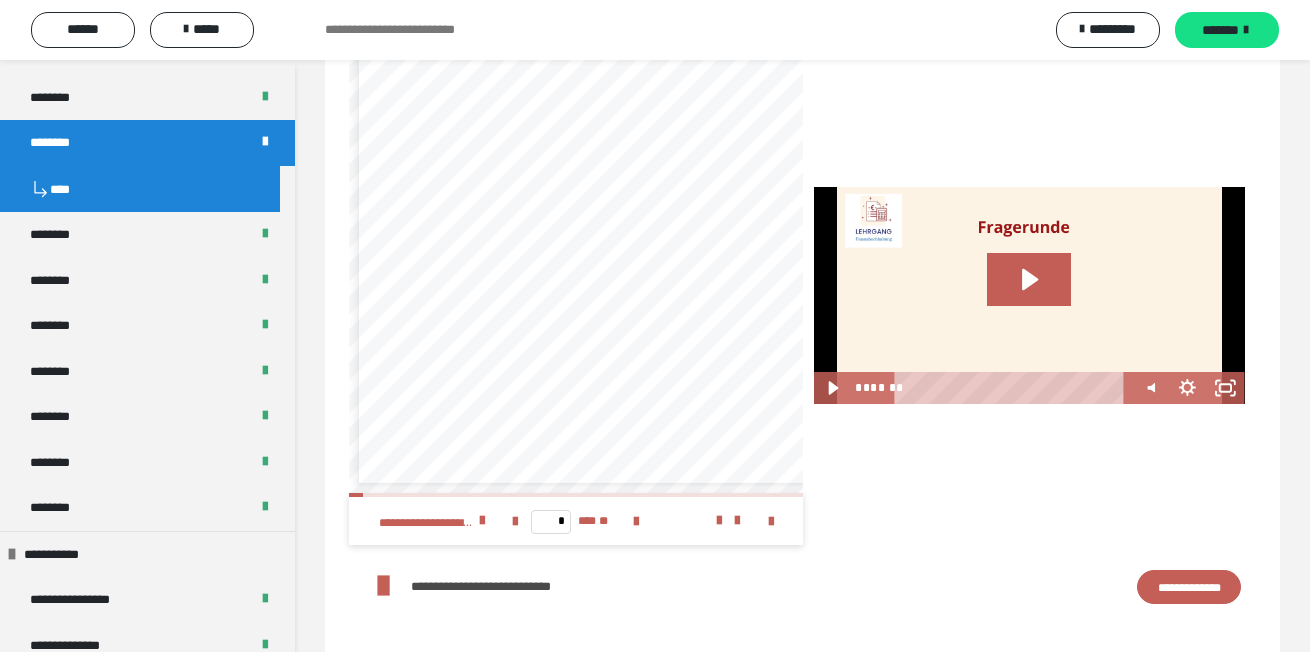 scroll, scrollTop: 3581, scrollLeft: 0, axis: vertical 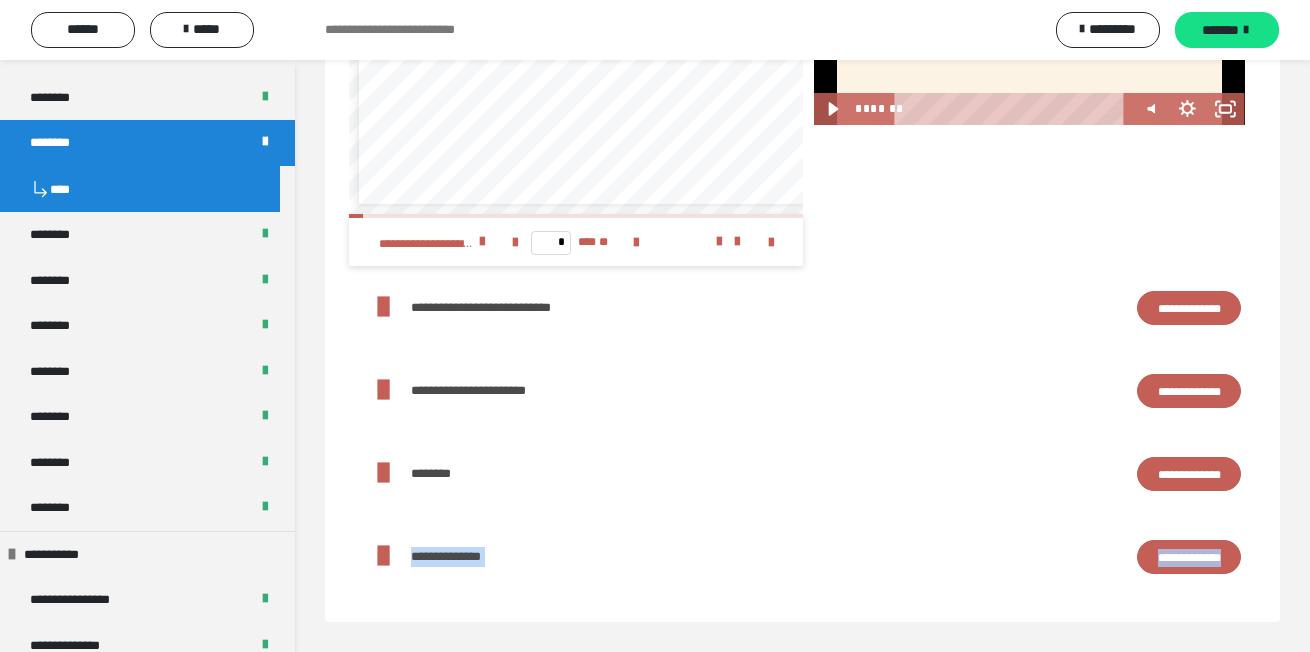drag, startPoint x: 1305, startPoint y: 573, endPoint x: 1303, endPoint y: 505, distance: 68.0294 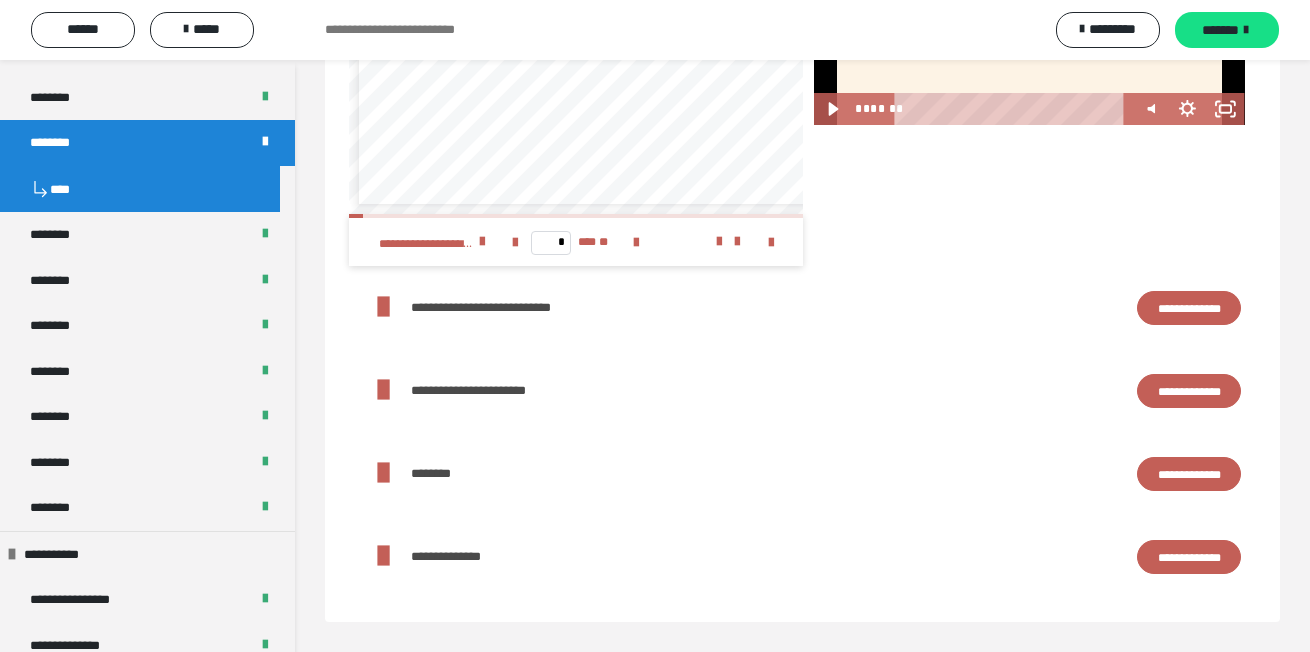 click on "**********" at bounding box center (1189, 474) 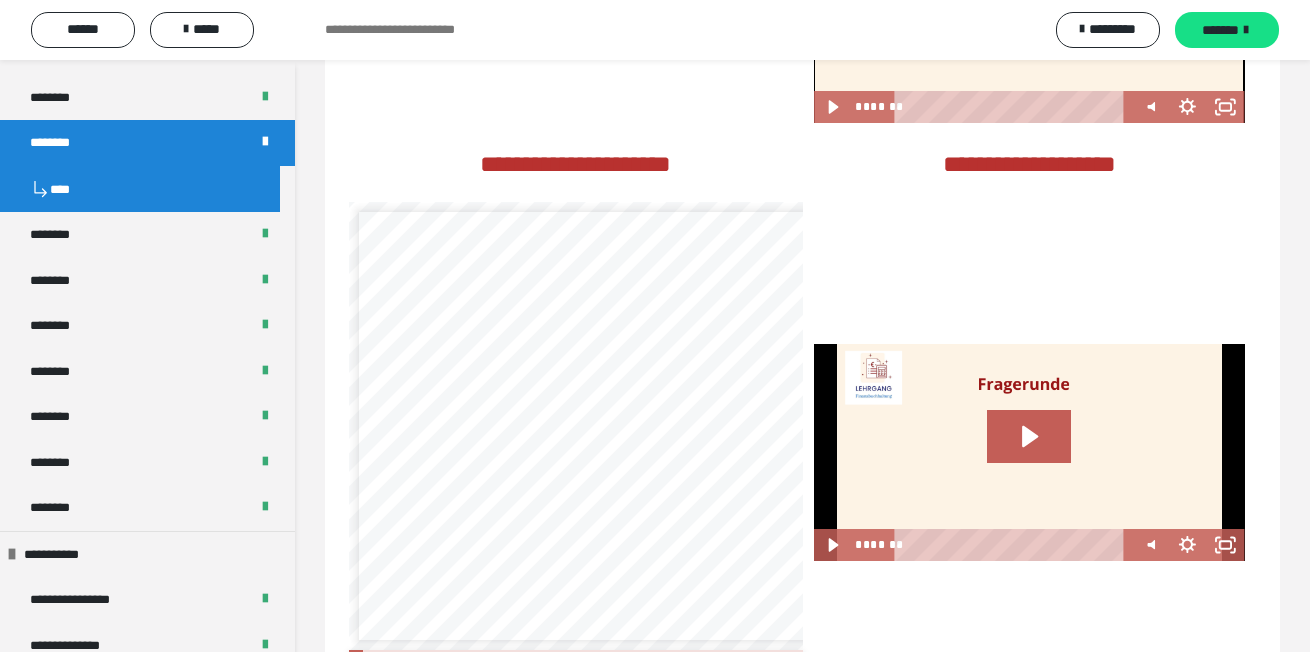 scroll, scrollTop: 3497, scrollLeft: 0, axis: vertical 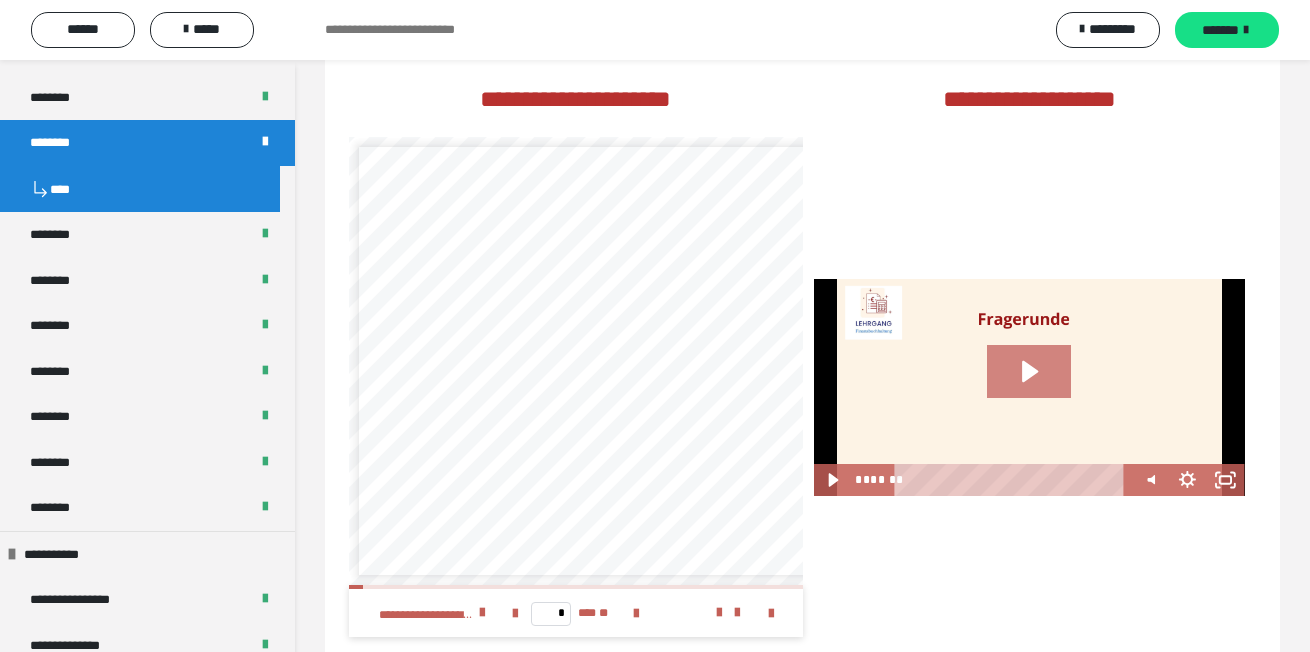 click 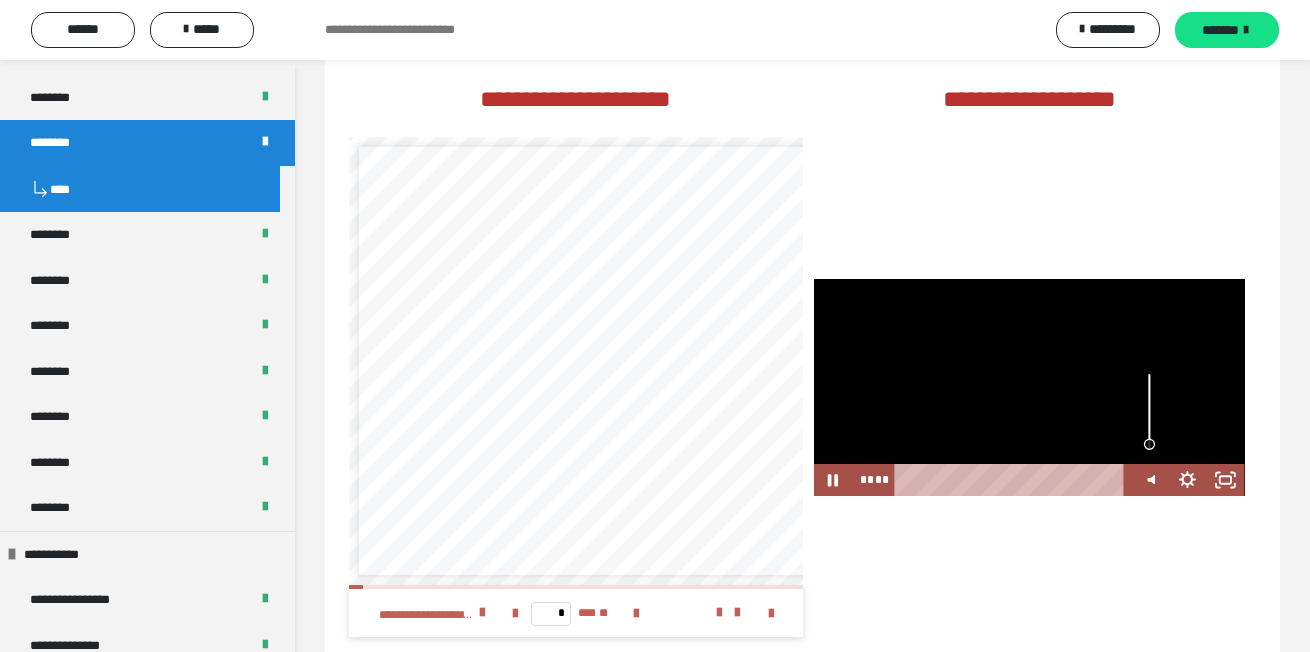 click at bounding box center [1149, 444] 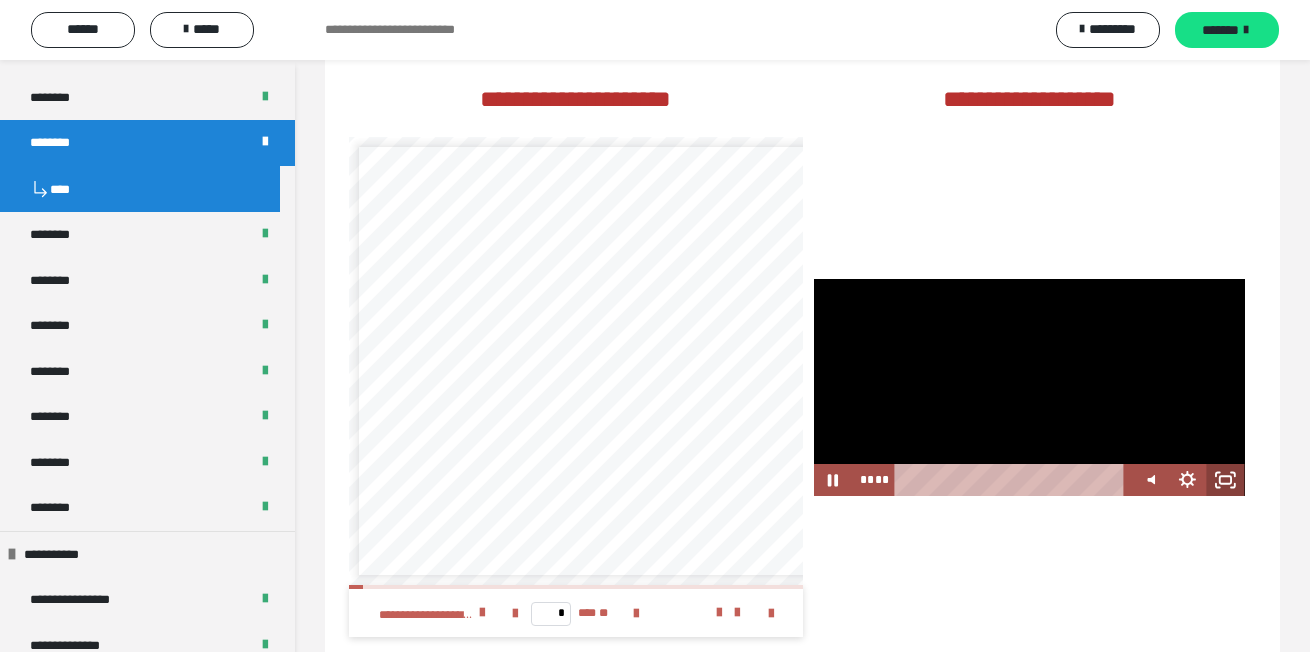 click 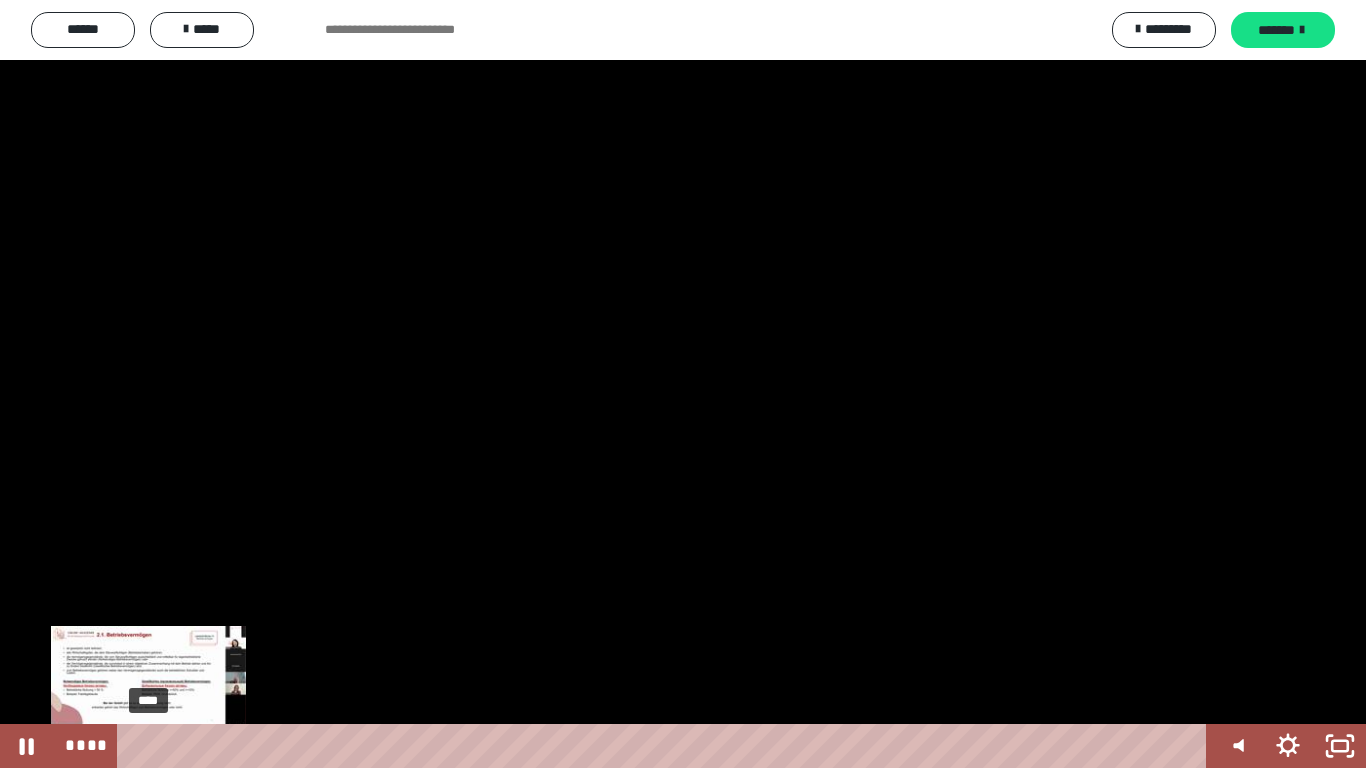 click on "****" at bounding box center [666, 746] 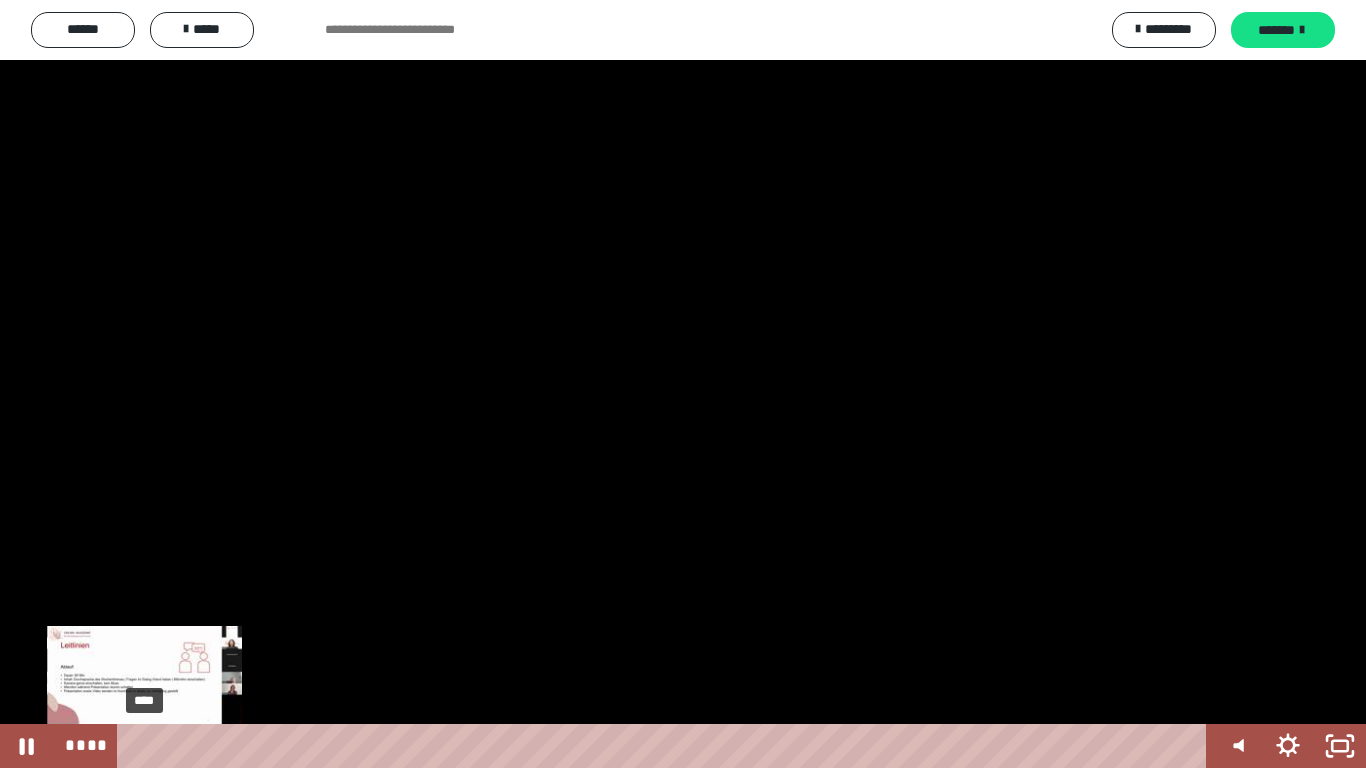 click at bounding box center [144, 746] 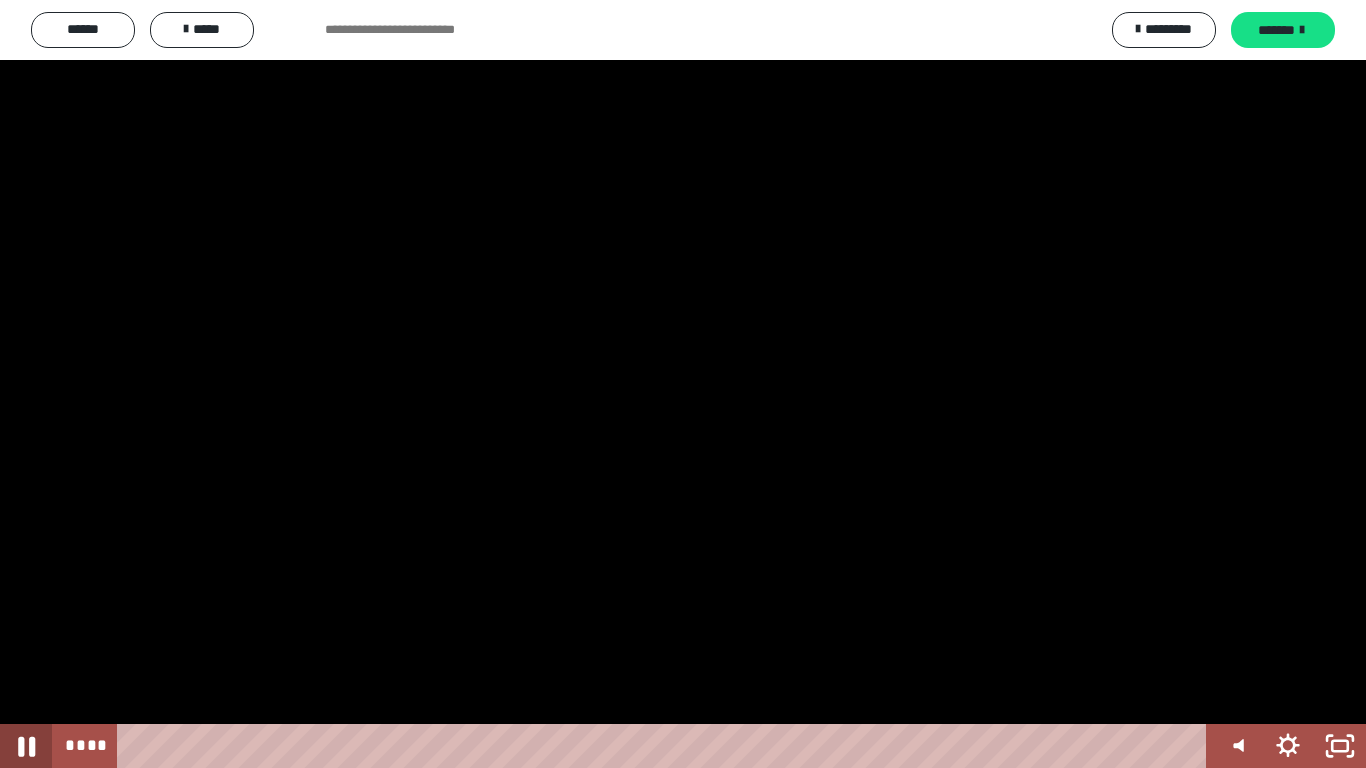 click 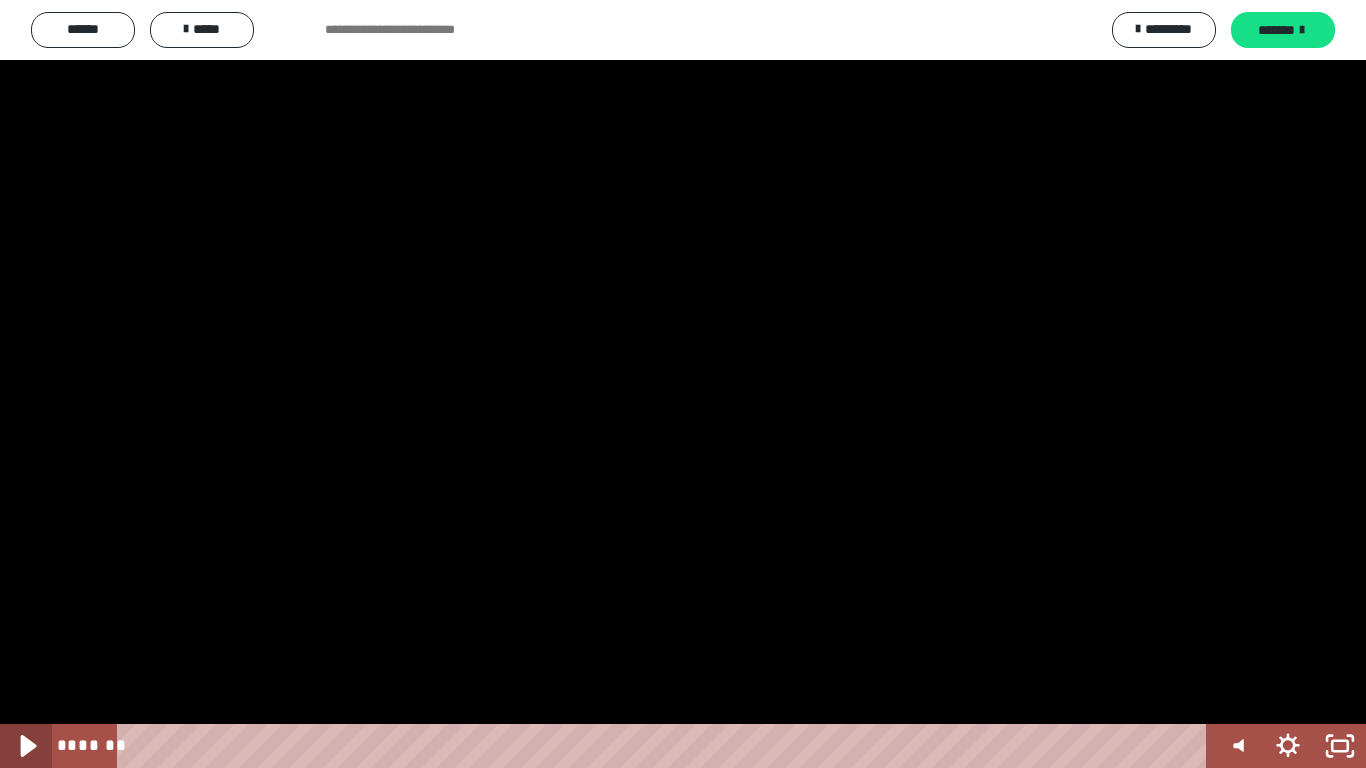 click 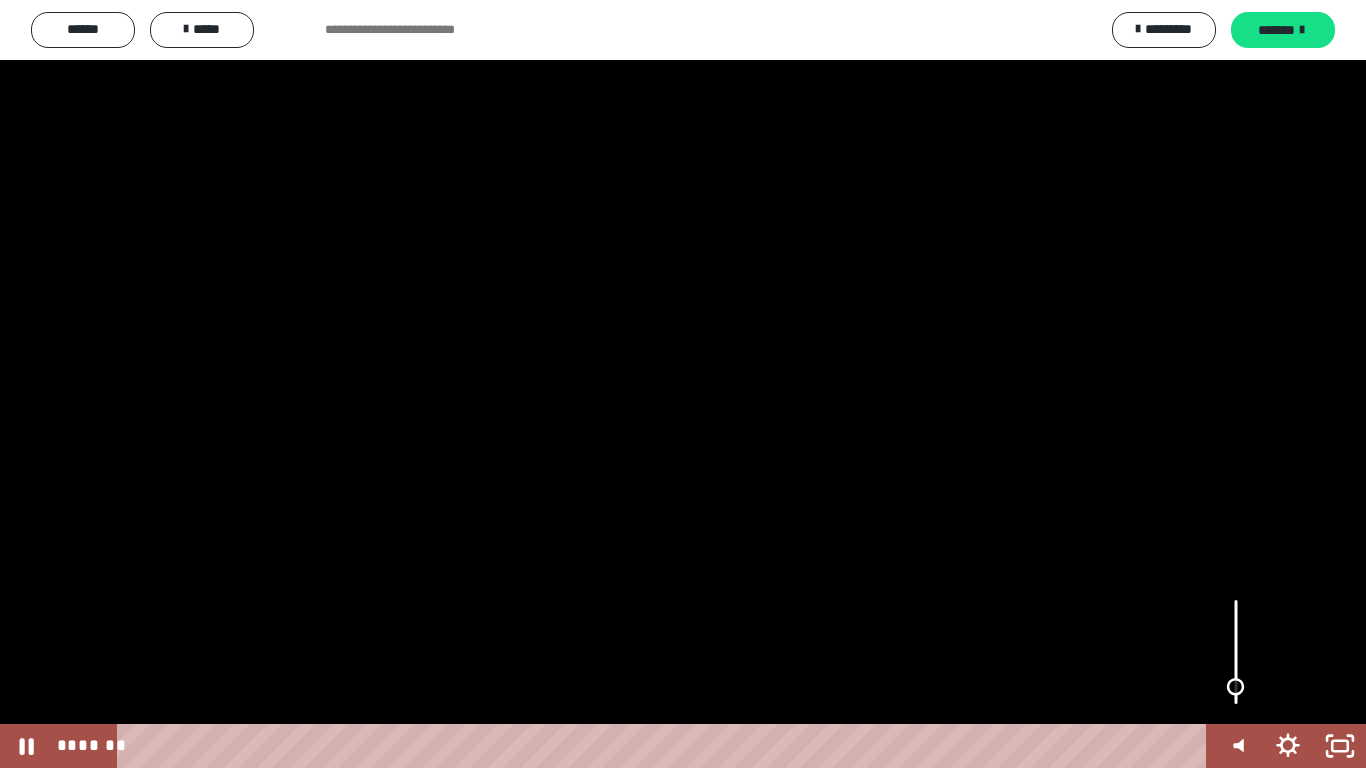 click at bounding box center (1235, 687) 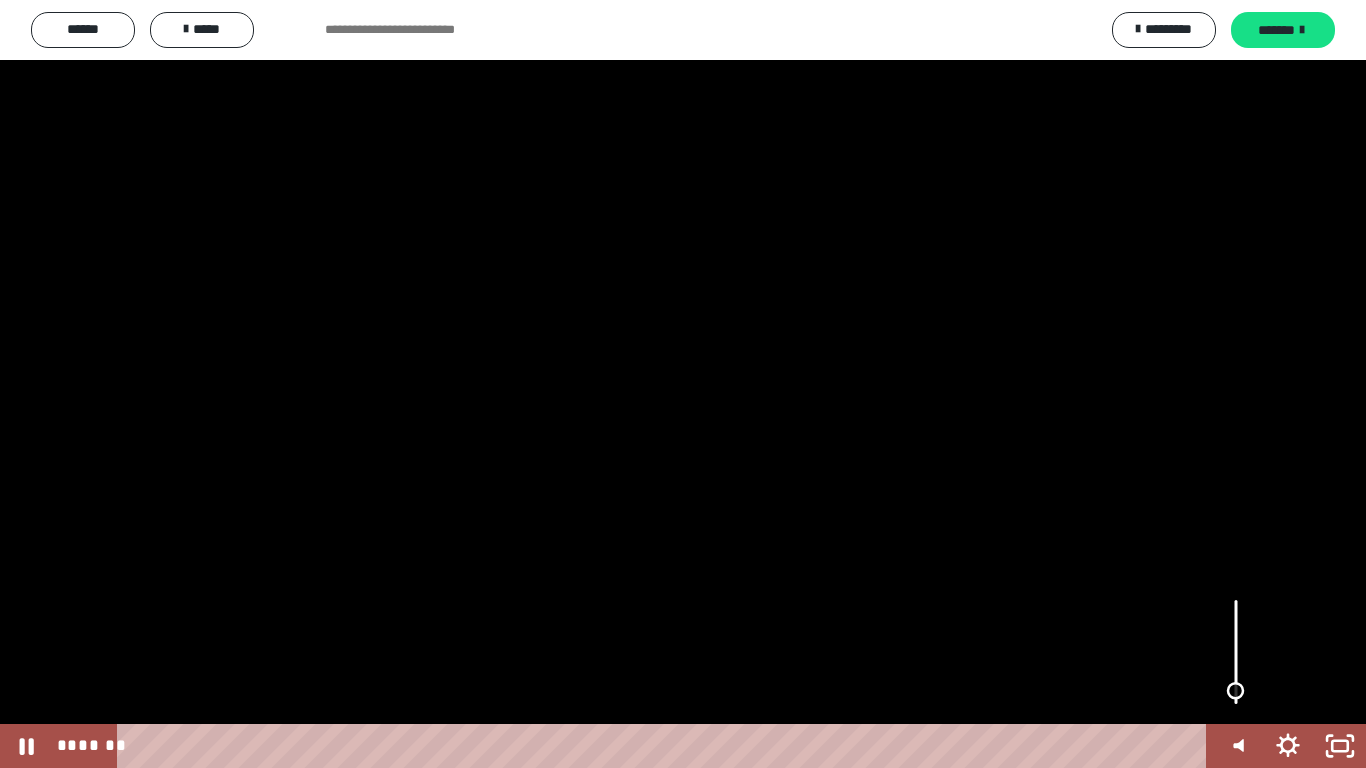 click at bounding box center [1236, 691] 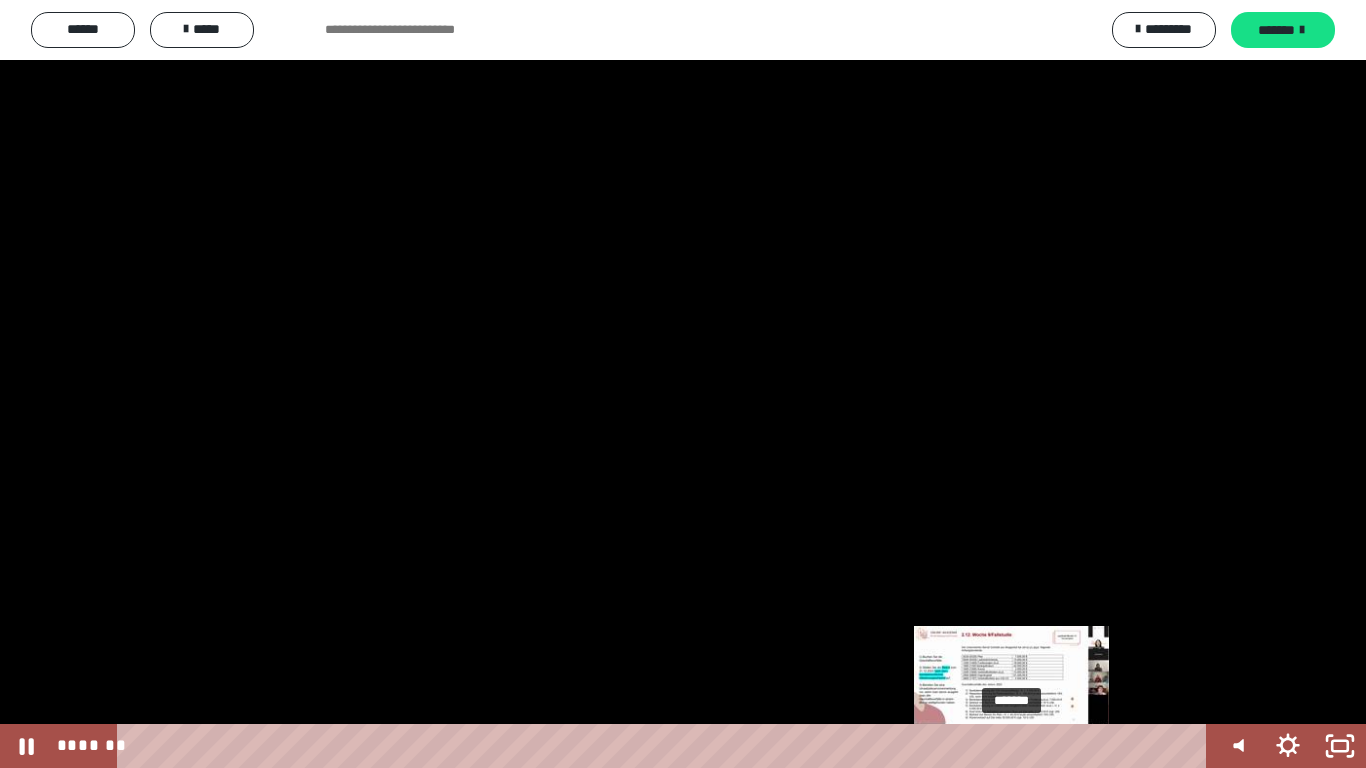 click on "*******" at bounding box center [666, 746] 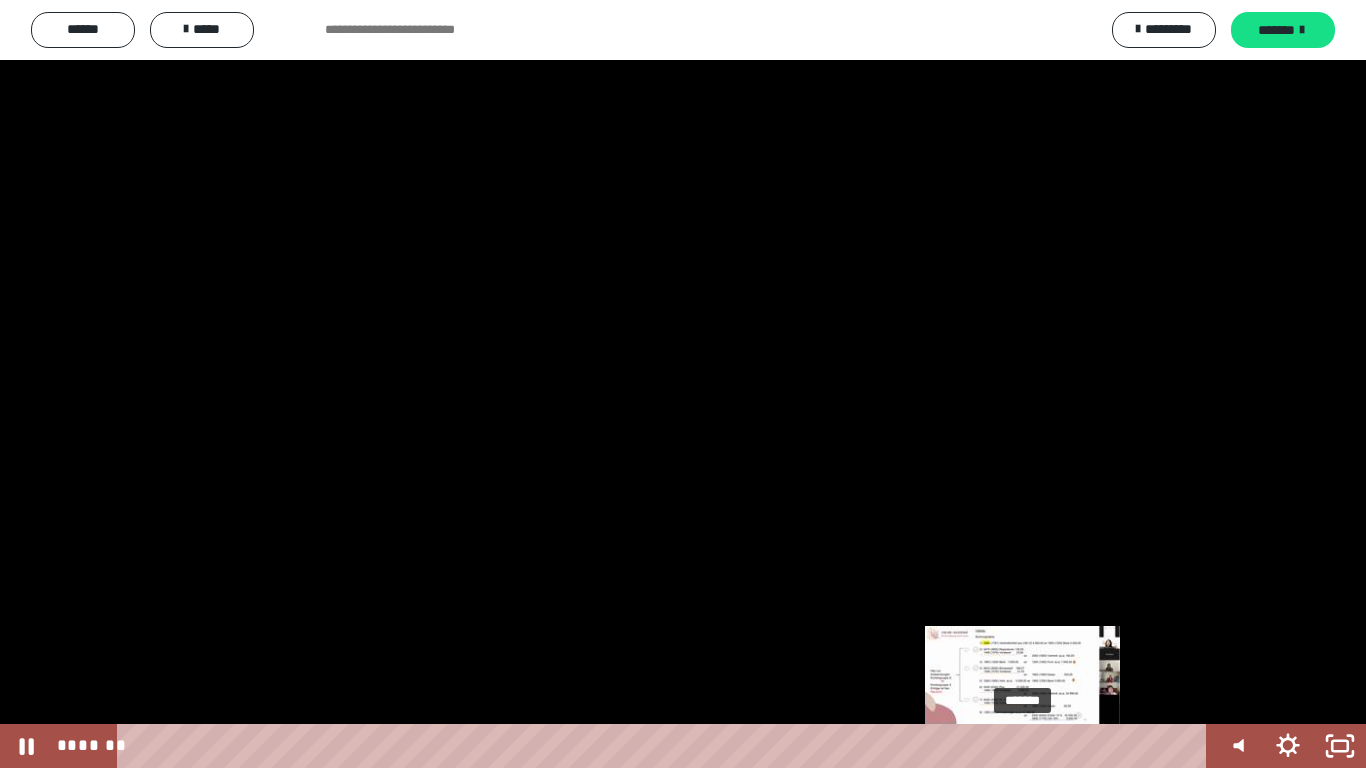 click on "*******" at bounding box center (666, 746) 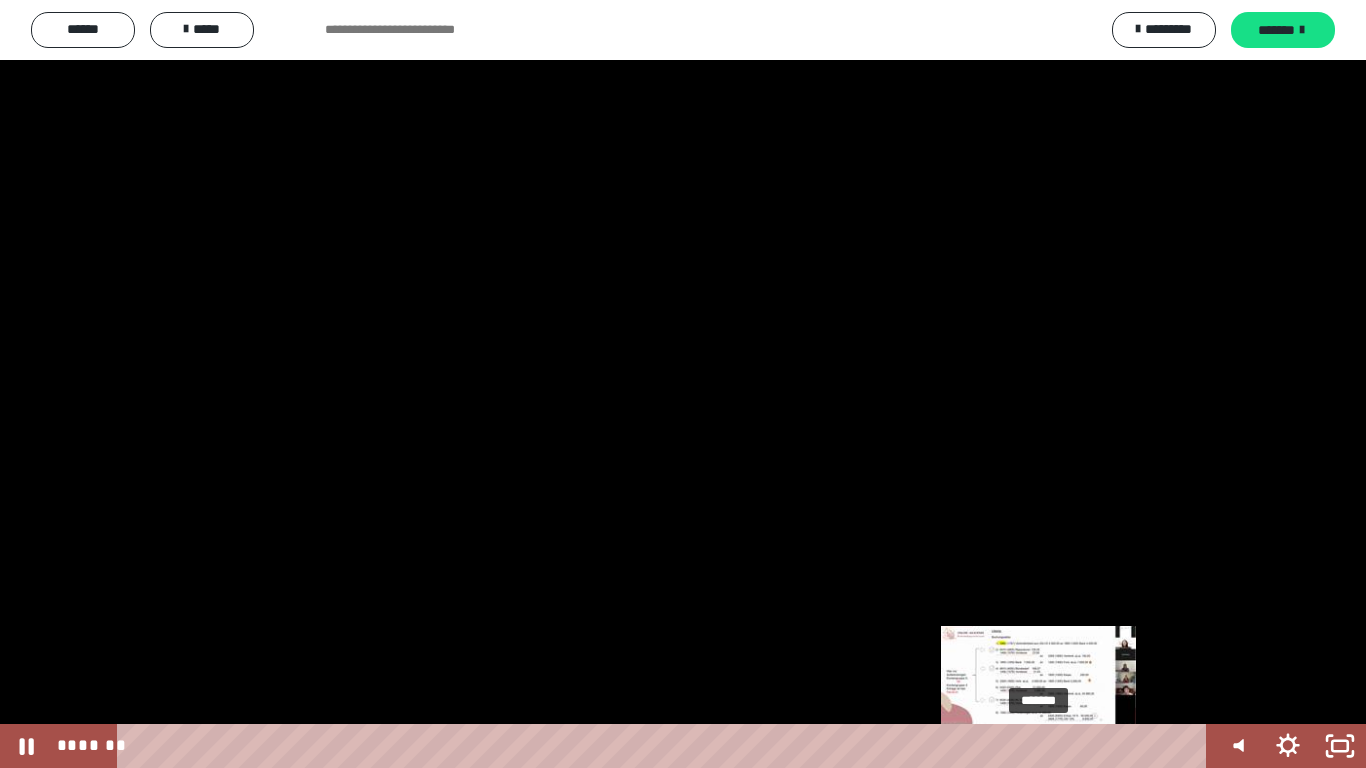 click on "*******" at bounding box center (666, 746) 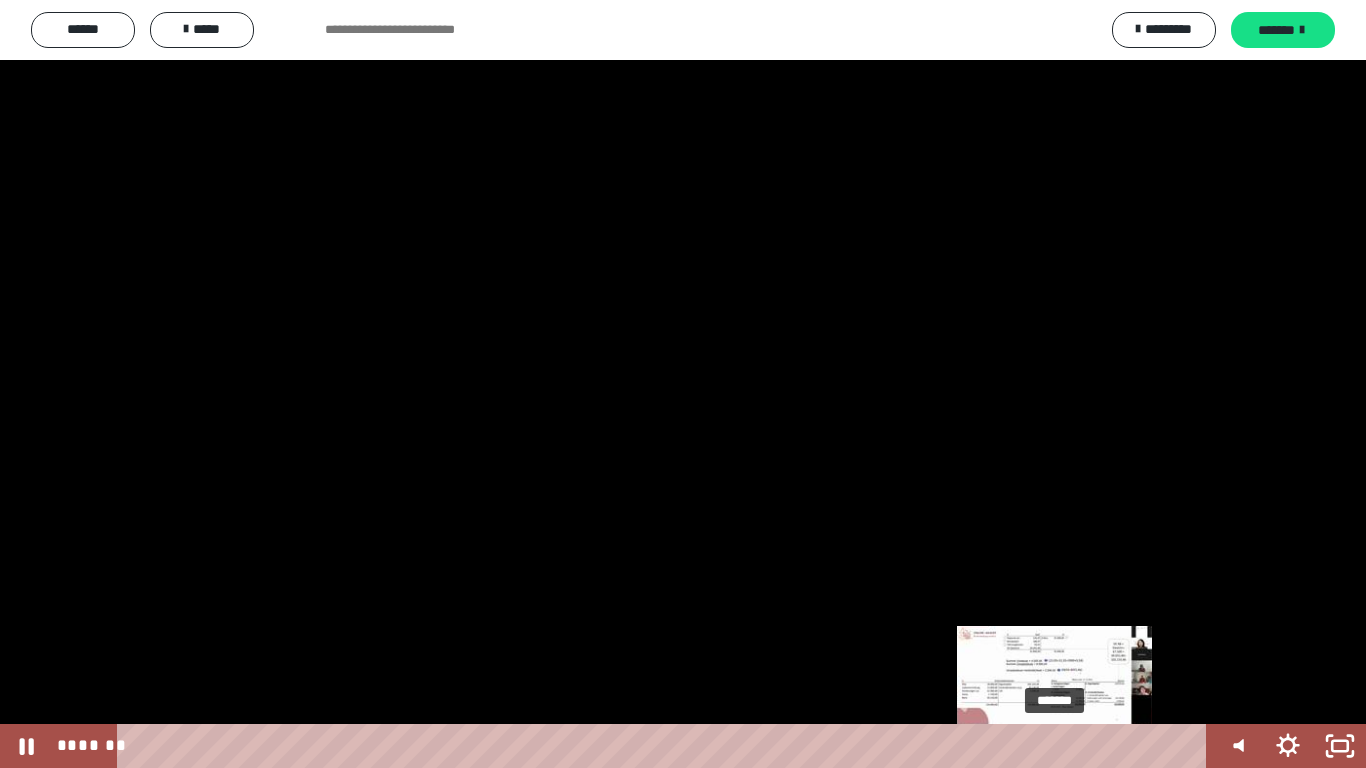 click on "*******" at bounding box center [666, 746] 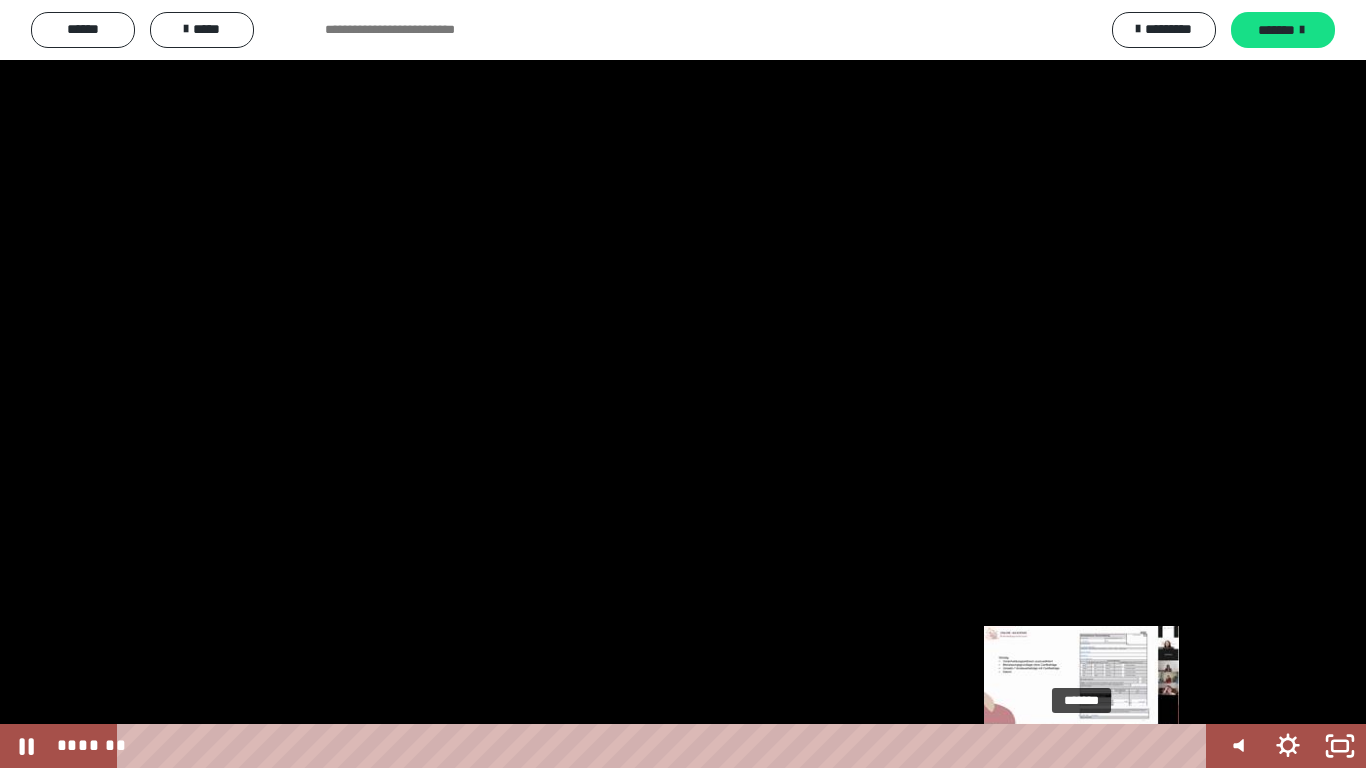 click on "*******" at bounding box center [666, 746] 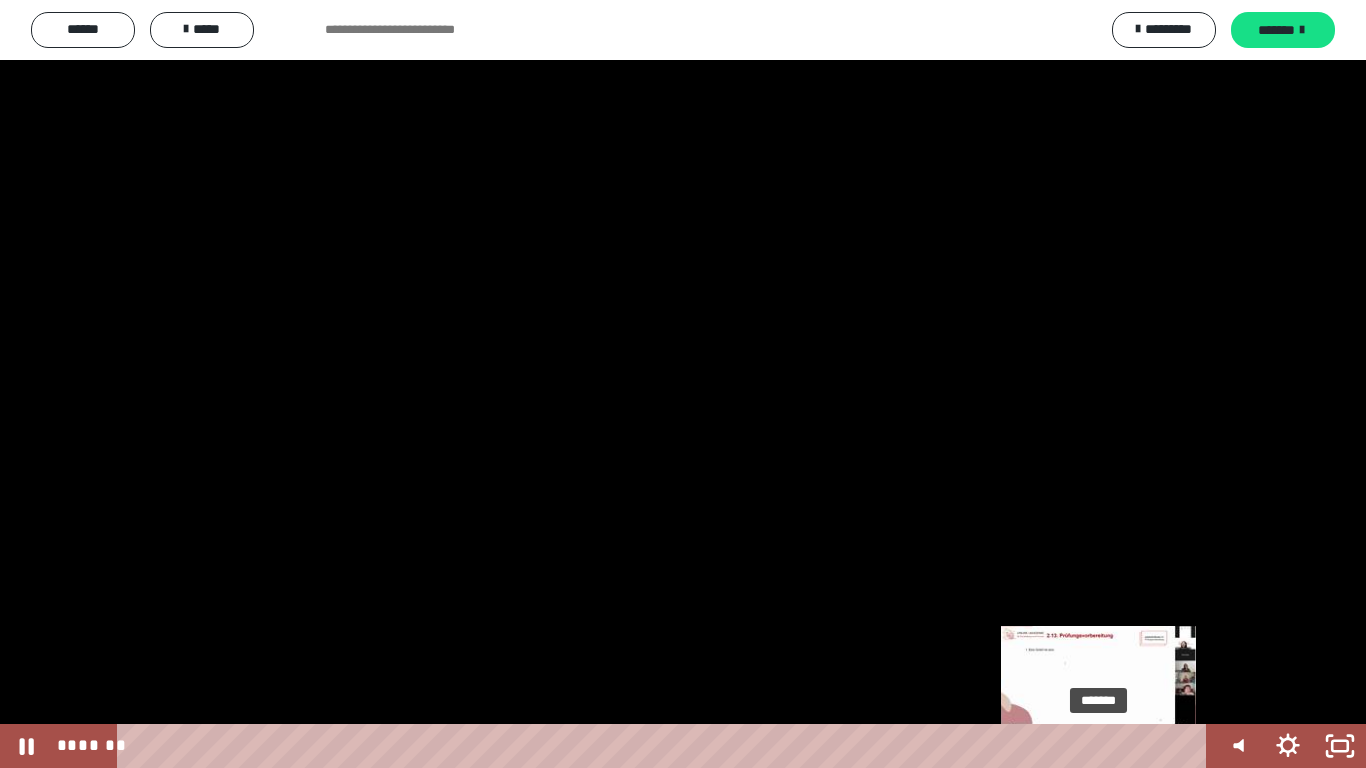 click on "*******" at bounding box center [666, 746] 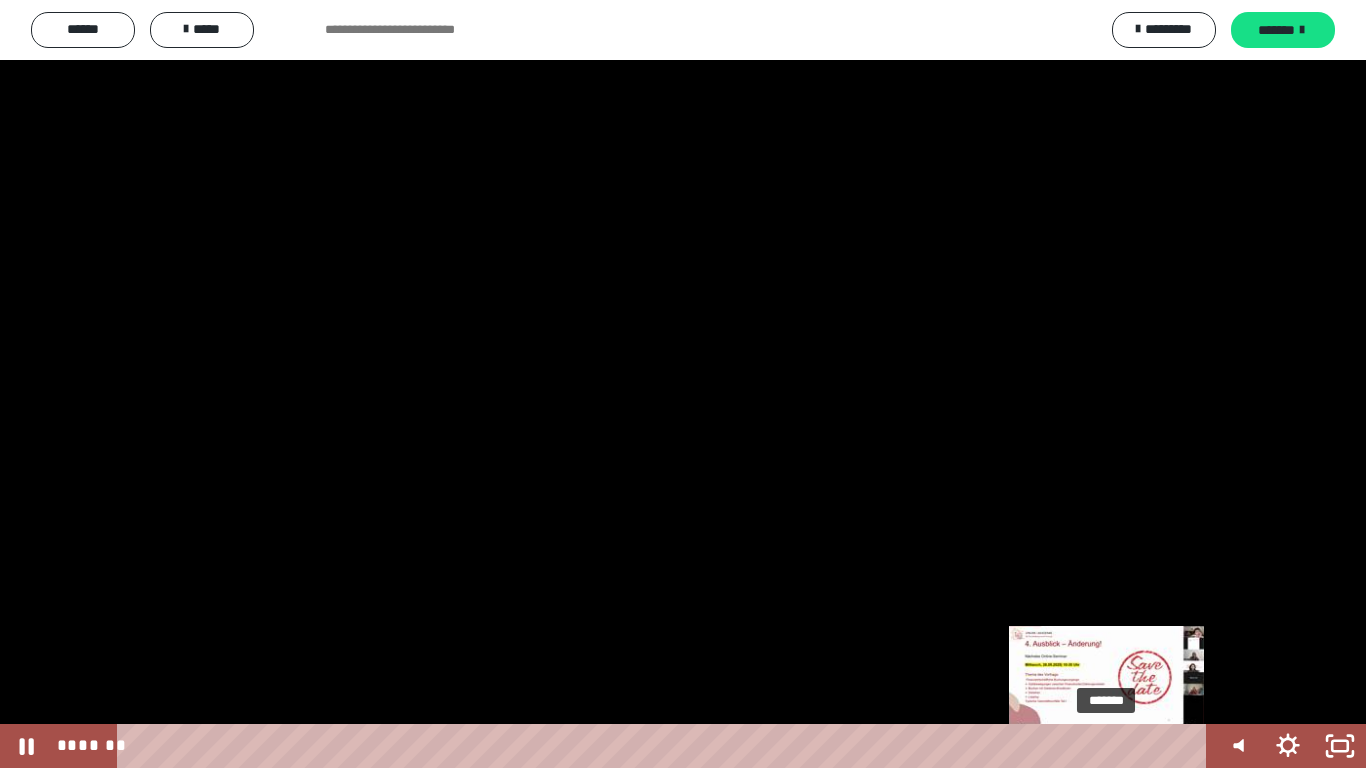 click on "*******" at bounding box center (666, 746) 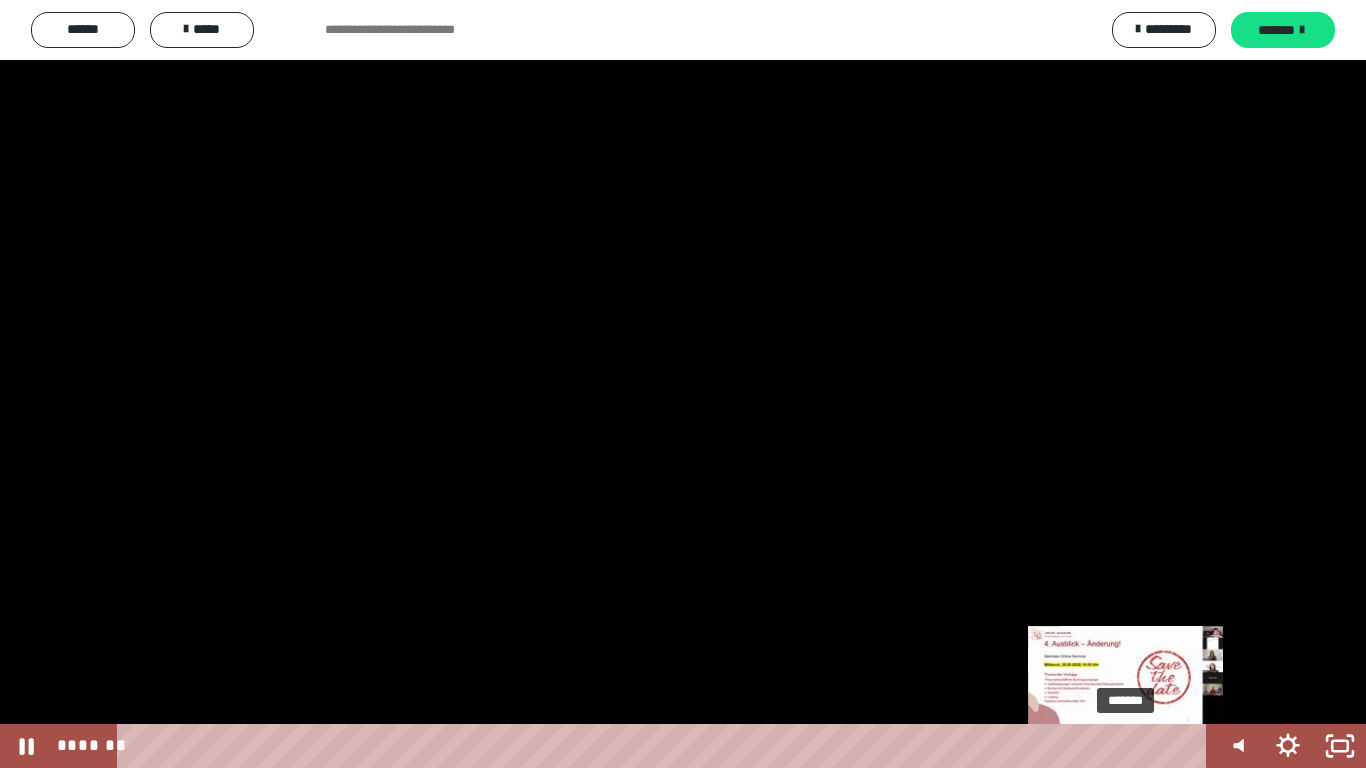 click on "*******" at bounding box center (666, 746) 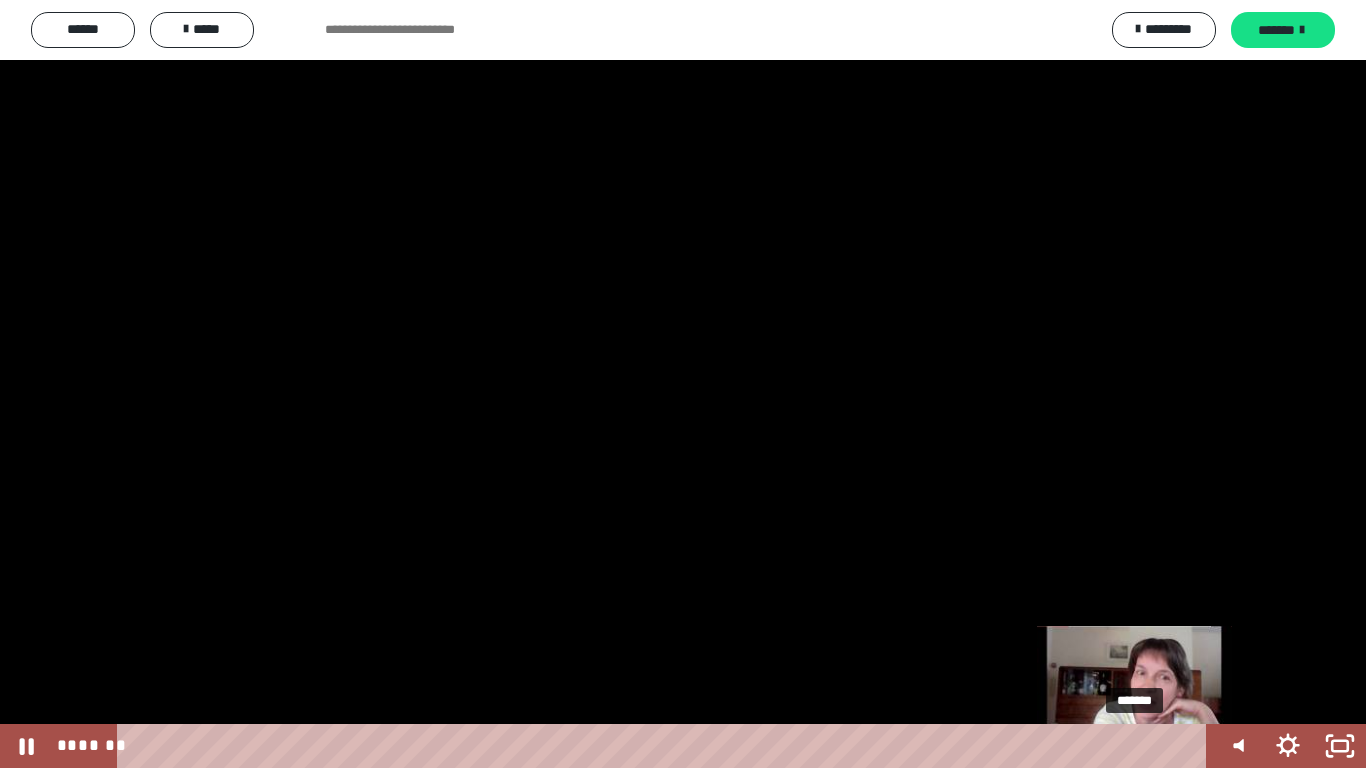 click on "*******" at bounding box center (666, 746) 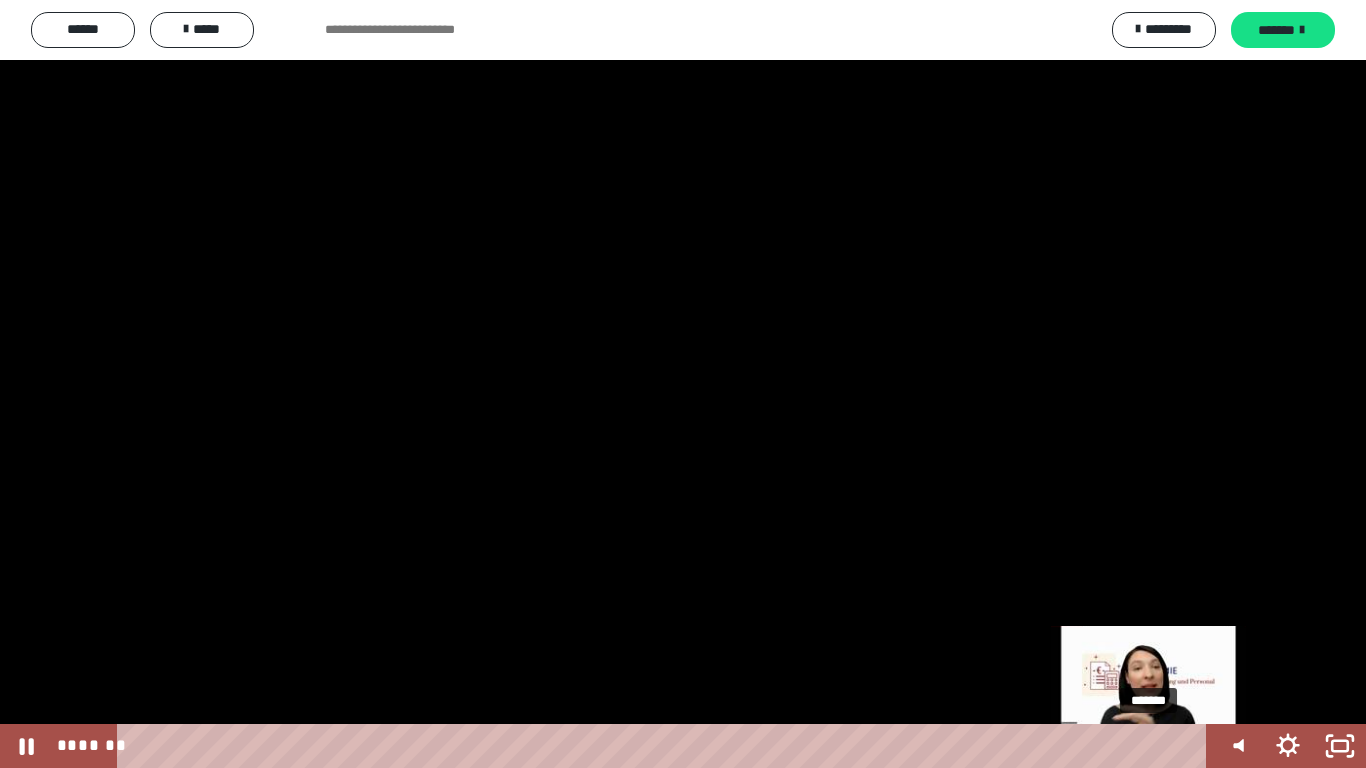 click on "*******" at bounding box center [666, 746] 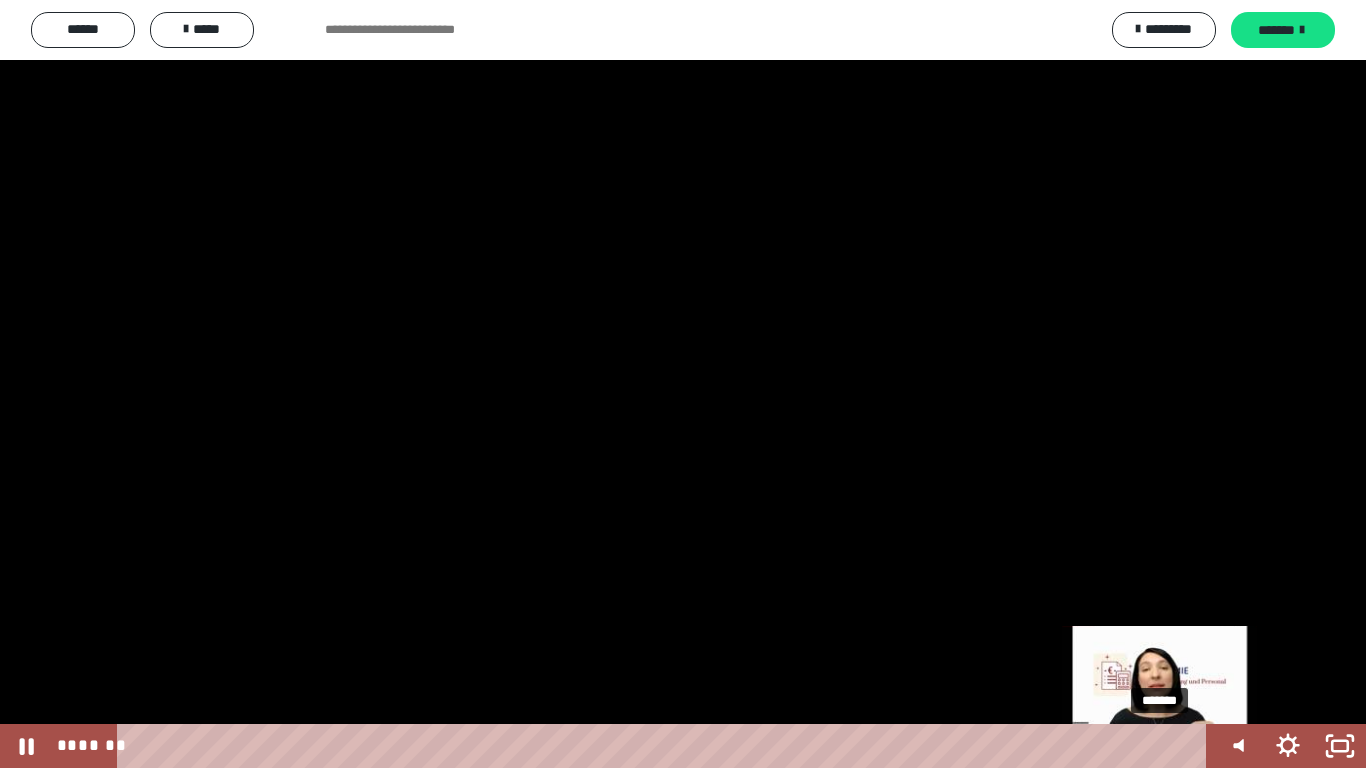 click on "*******" at bounding box center [666, 746] 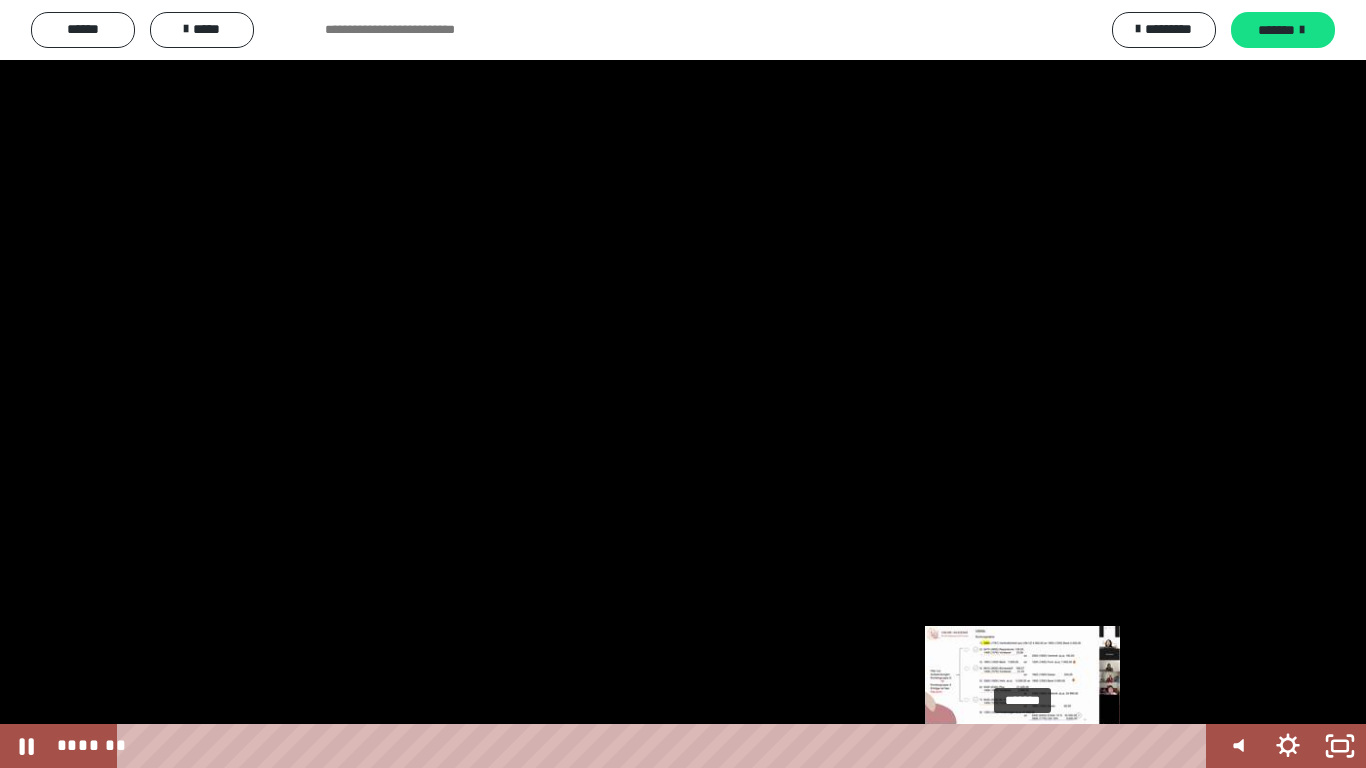 click on "*******" at bounding box center (666, 746) 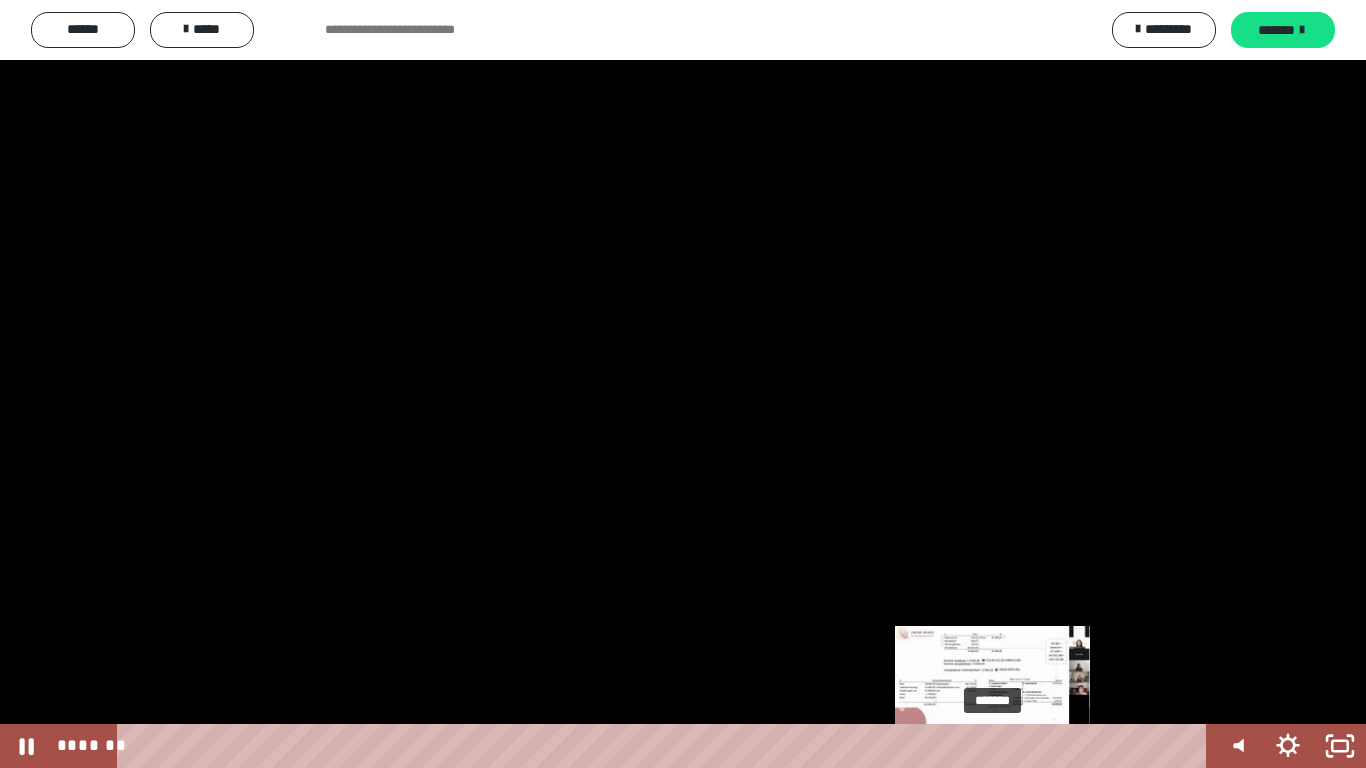 click on "*******" at bounding box center [666, 746] 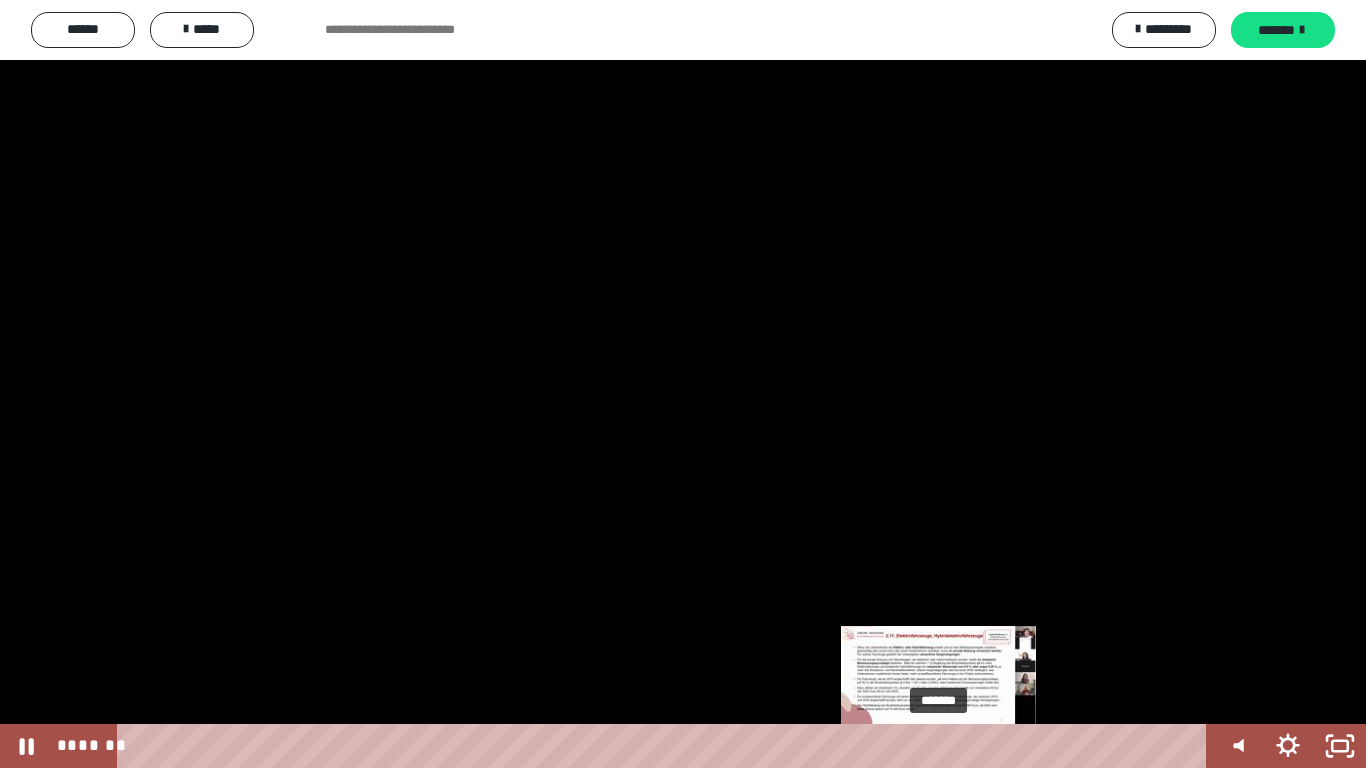 click on "*******" at bounding box center (666, 746) 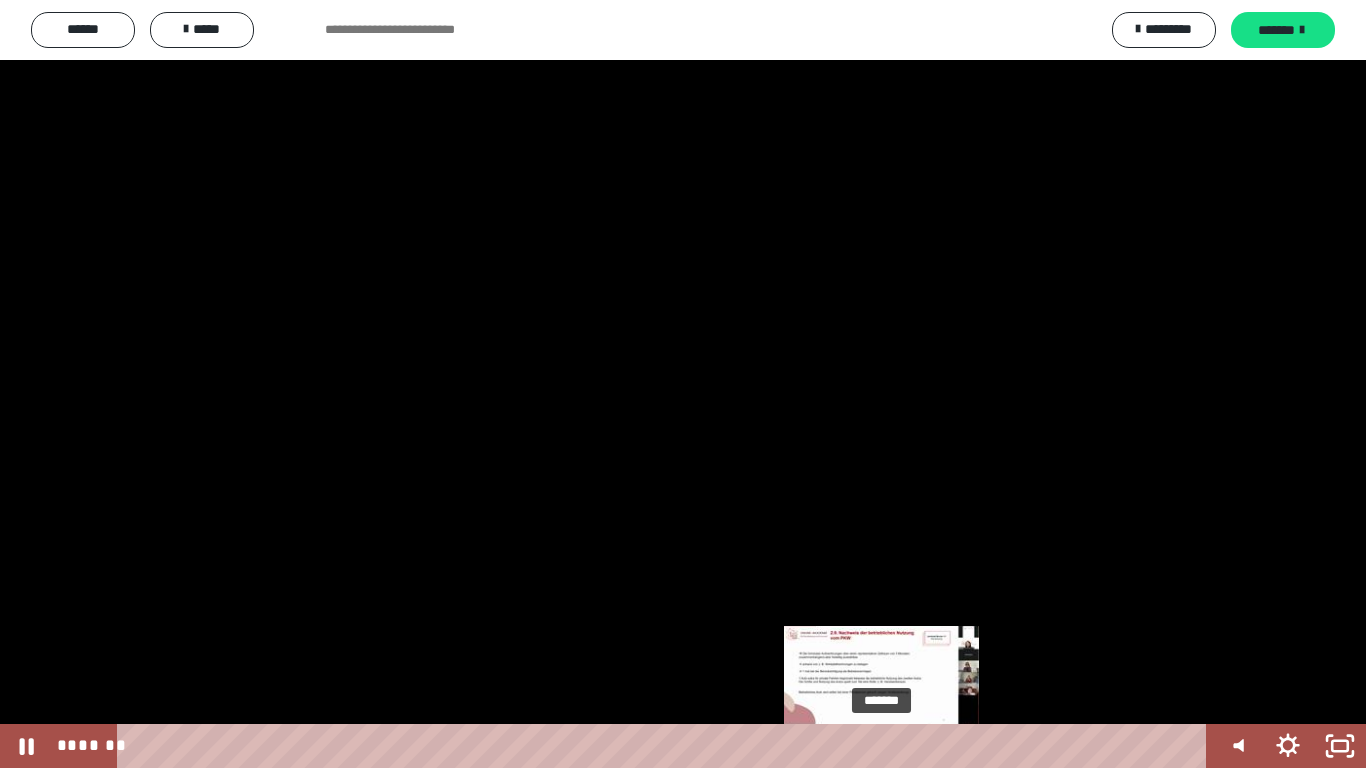 click on "*******" at bounding box center (666, 746) 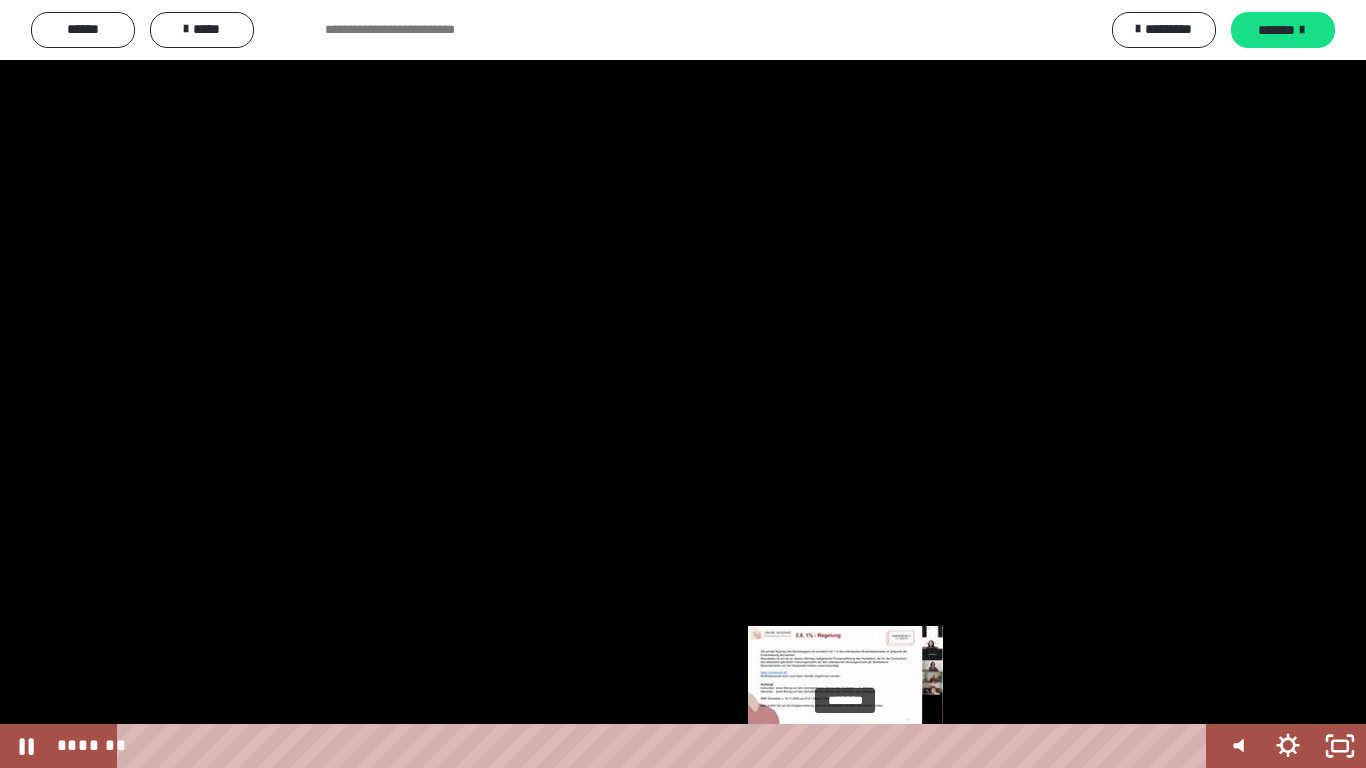 click on "*******" at bounding box center (666, 746) 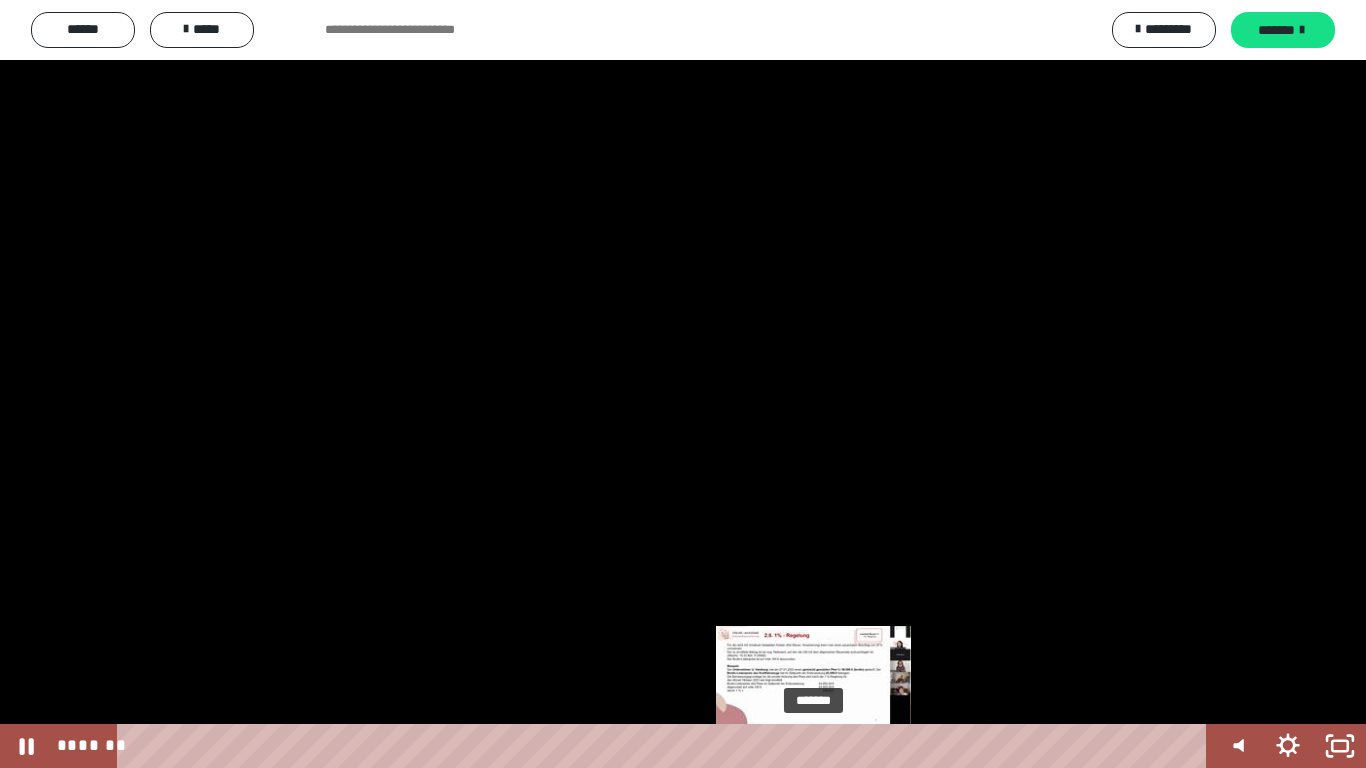 click on "*******" at bounding box center [666, 746] 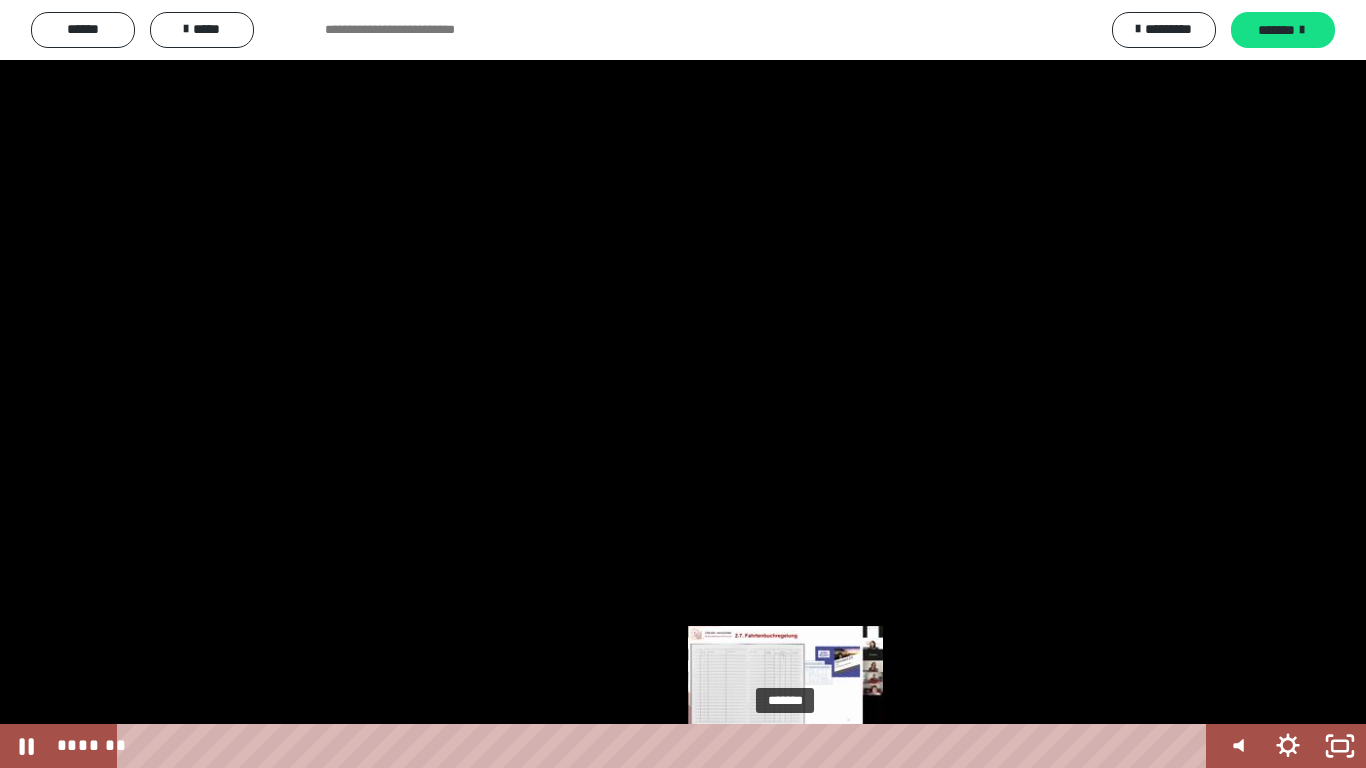 click on "*******" at bounding box center [666, 746] 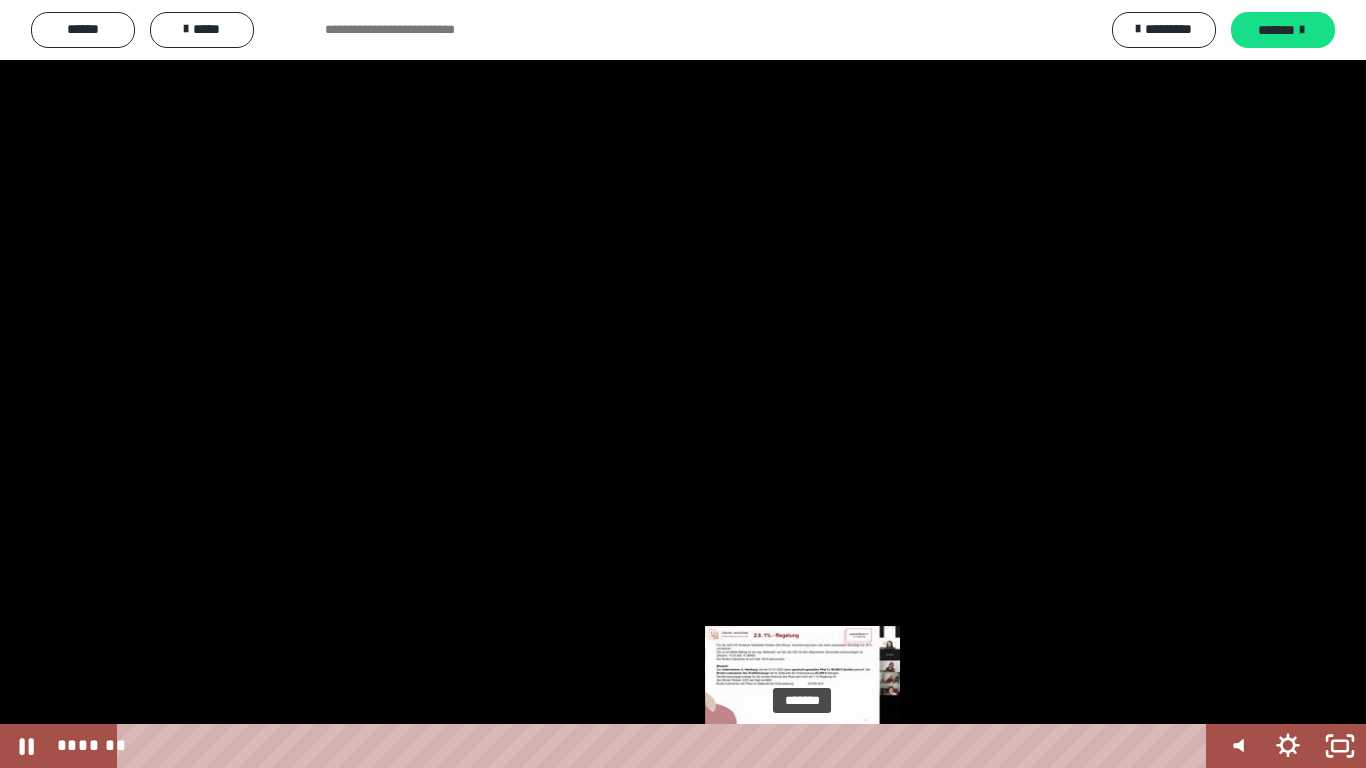 click at bounding box center (802, 746) 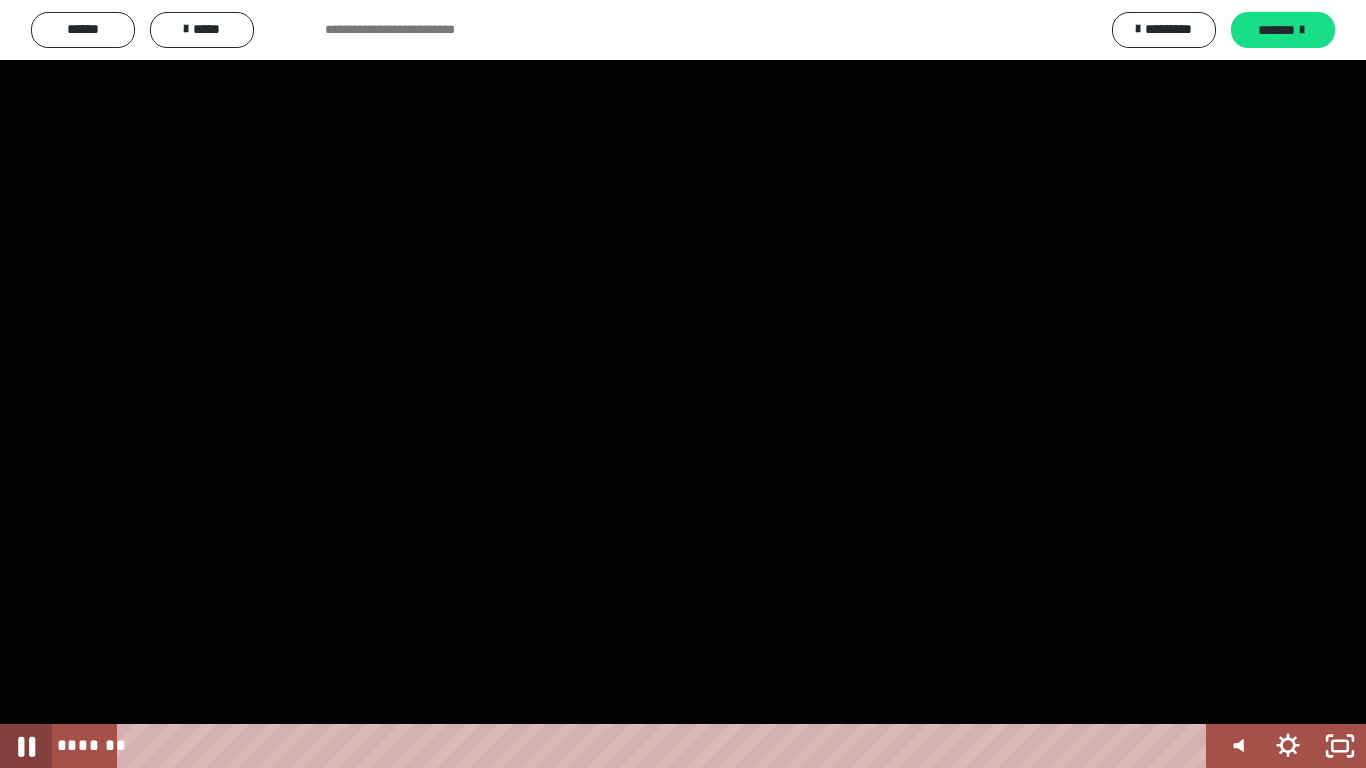 click 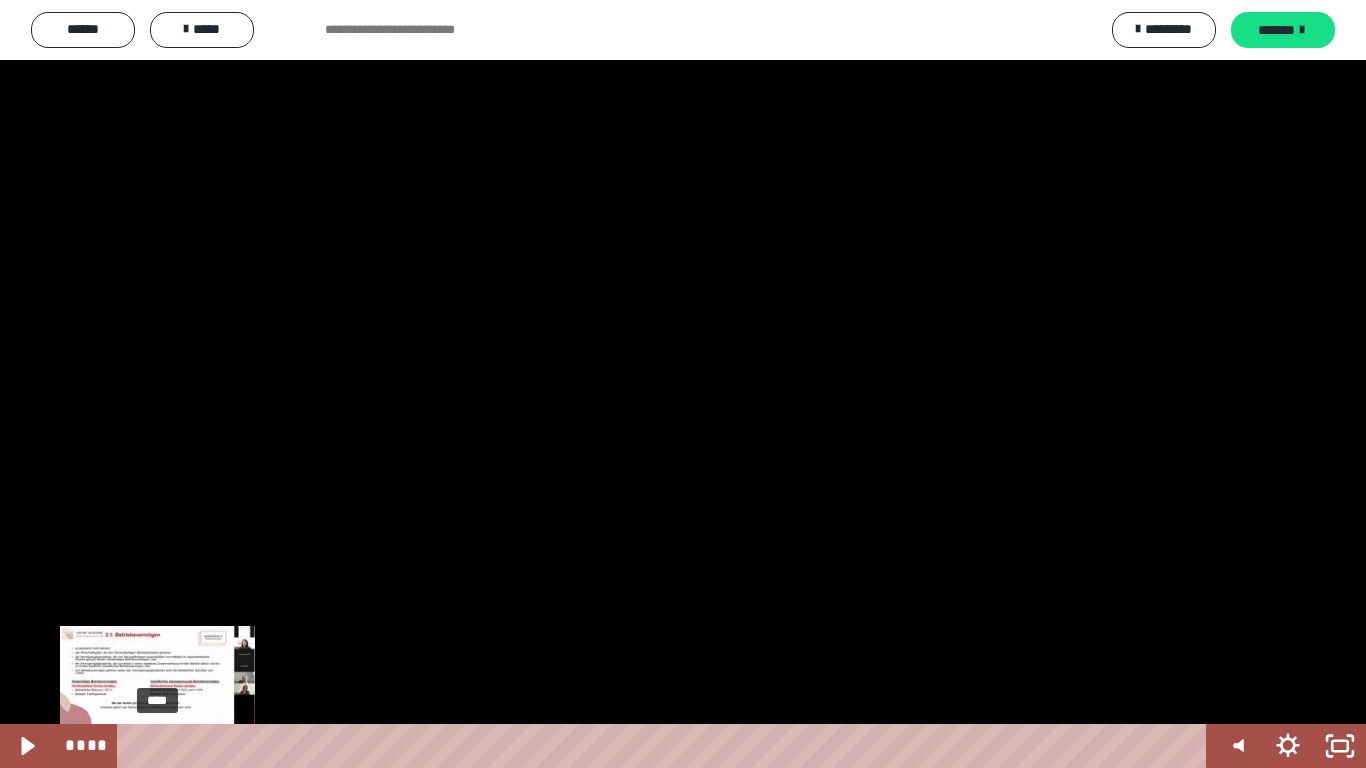 click on "****" at bounding box center (666, 746) 